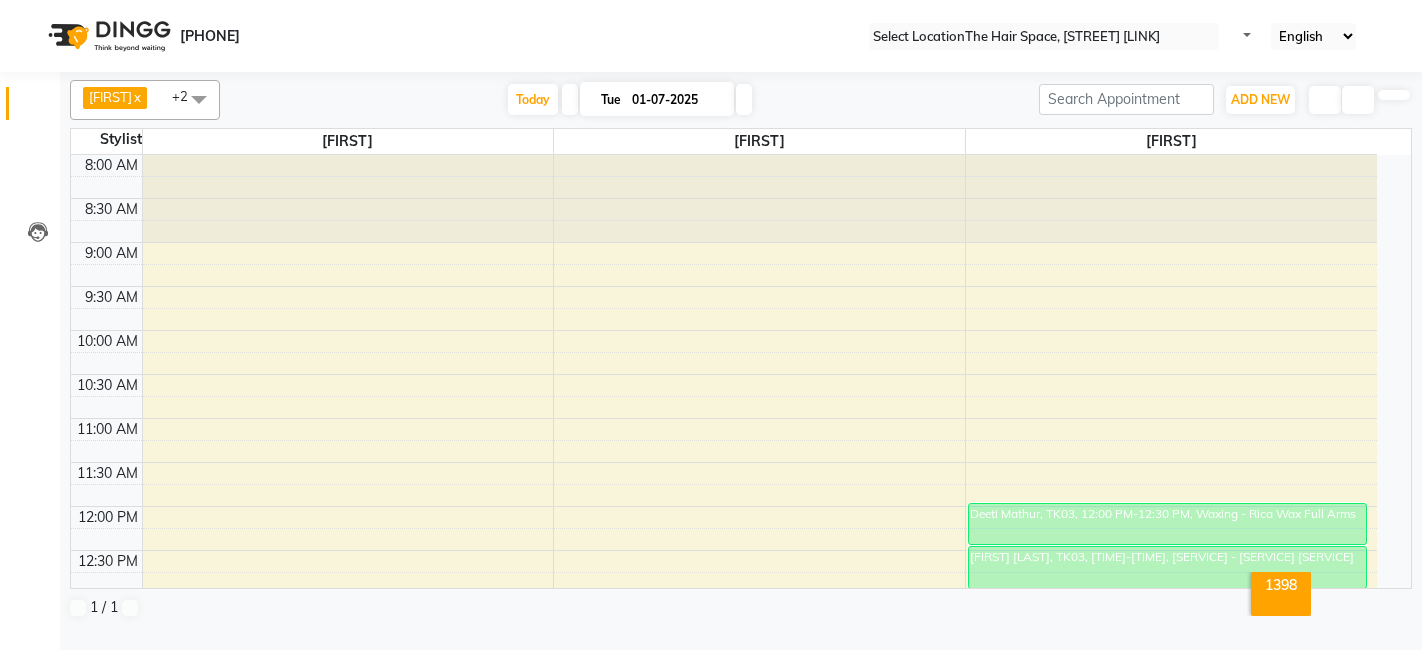 scroll, scrollTop: 0, scrollLeft: 0, axis: both 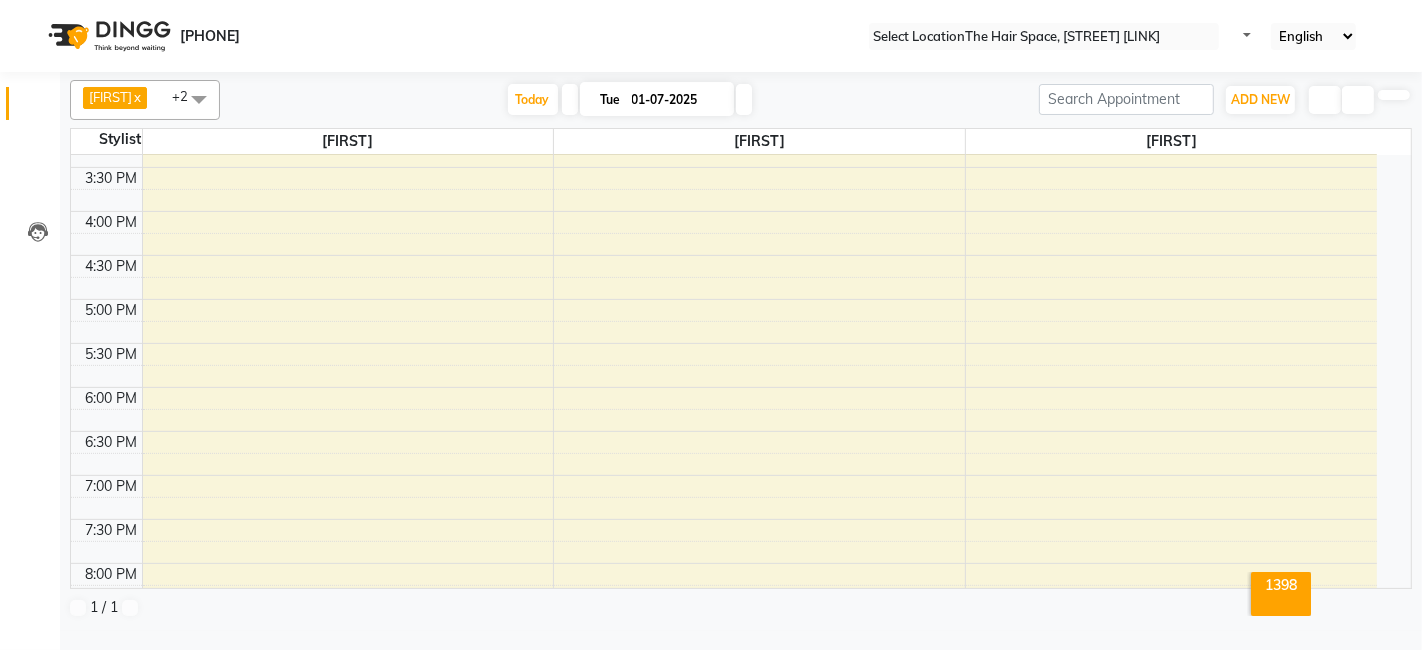 click at bounding box center (744, 99) 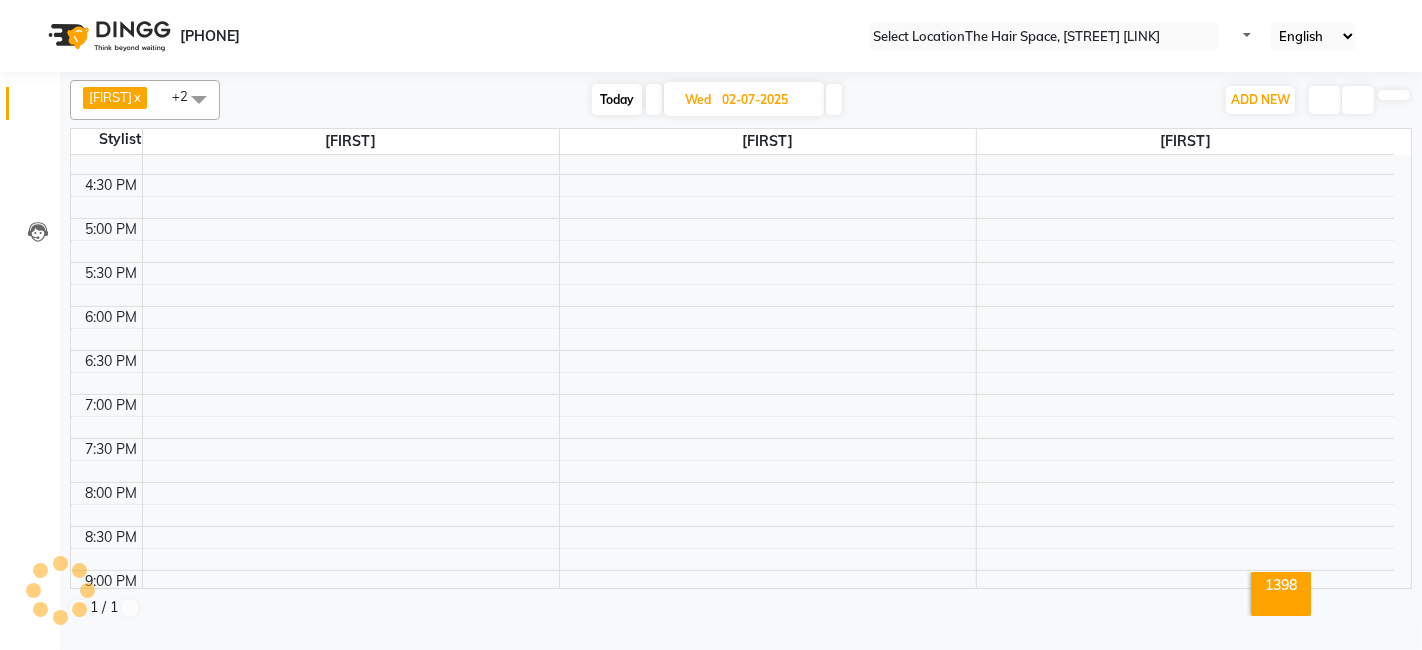 scroll, scrollTop: 777, scrollLeft: 0, axis: vertical 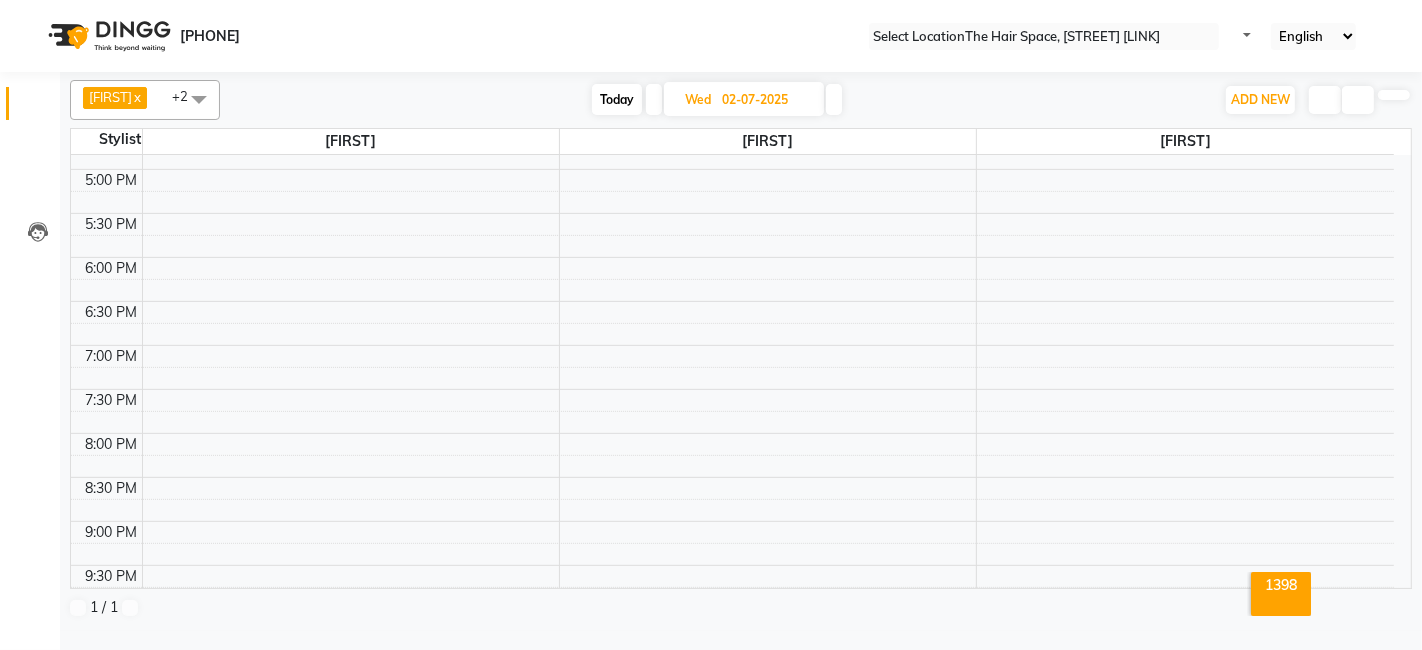 click at bounding box center [654, 99] 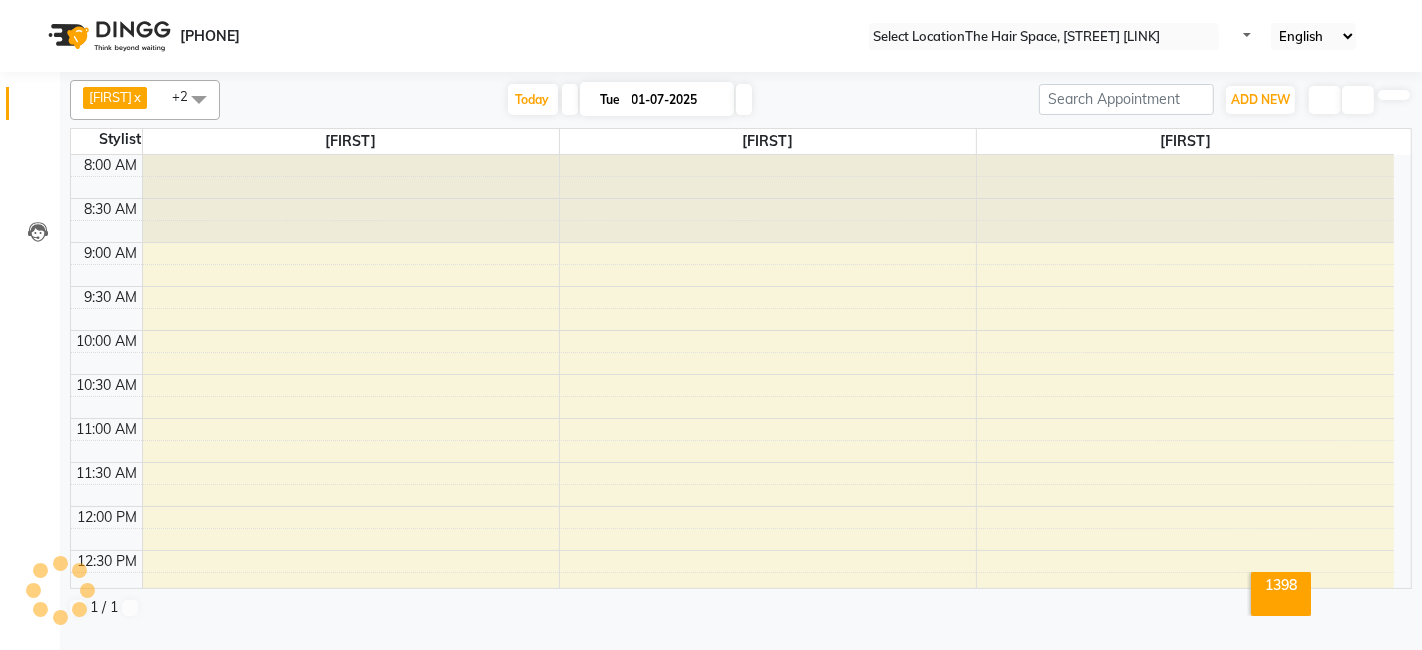 scroll, scrollTop: 522, scrollLeft: 0, axis: vertical 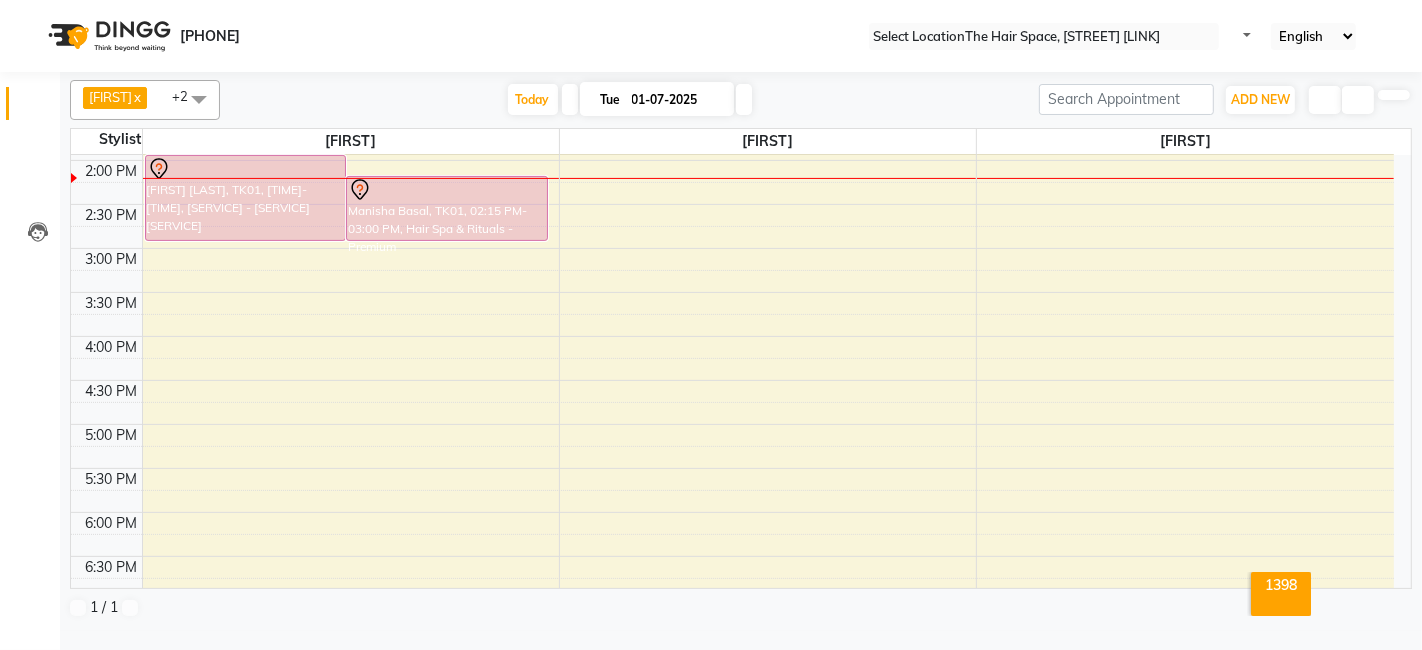 click at bounding box center [744, 99] 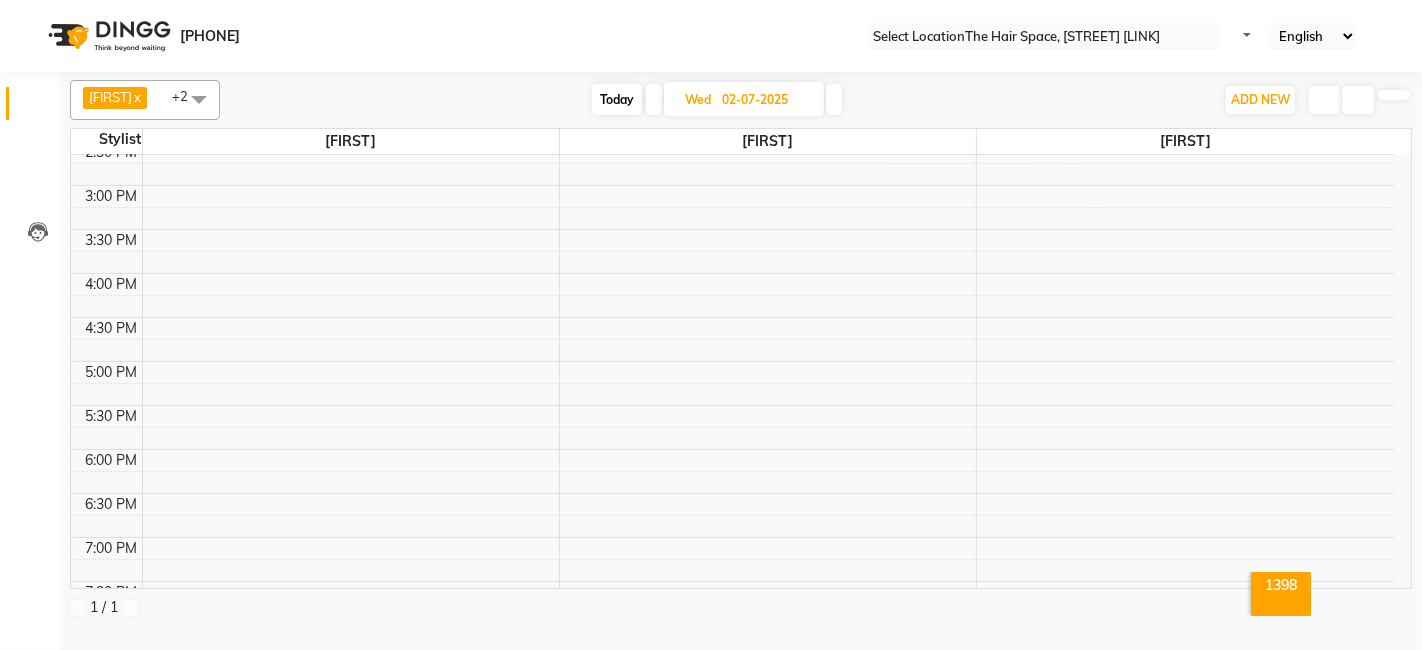 scroll, scrollTop: 634, scrollLeft: 0, axis: vertical 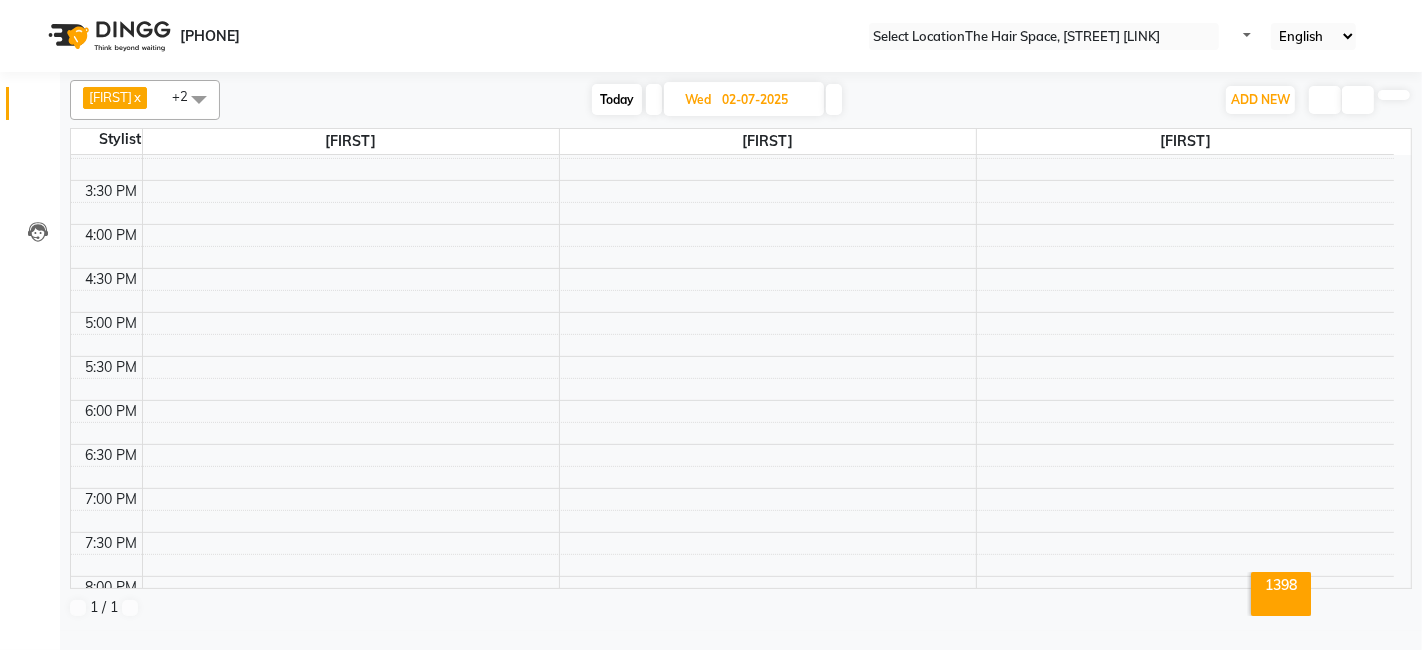 click on "8:00 AM 8:30 AM 9:00 AM 9:30 AM 10:00 AM 10:30 AM 11:00 AM 11:30 AM 12:00 PM 12:30 PM 1:00 PM 1:30 PM 2:00 PM 2:30 PM 3:00 PM 3:30 PM 4:00 PM 4:30 PM 5:00 PM 5:30 PM 6:00 PM 6:30 PM 7:00 PM 7:30 PM 8:00 PM 8:30 PM 9:00 PM 9:30 PM 10:00 PM 10:30 PM" at bounding box center [732, 180] 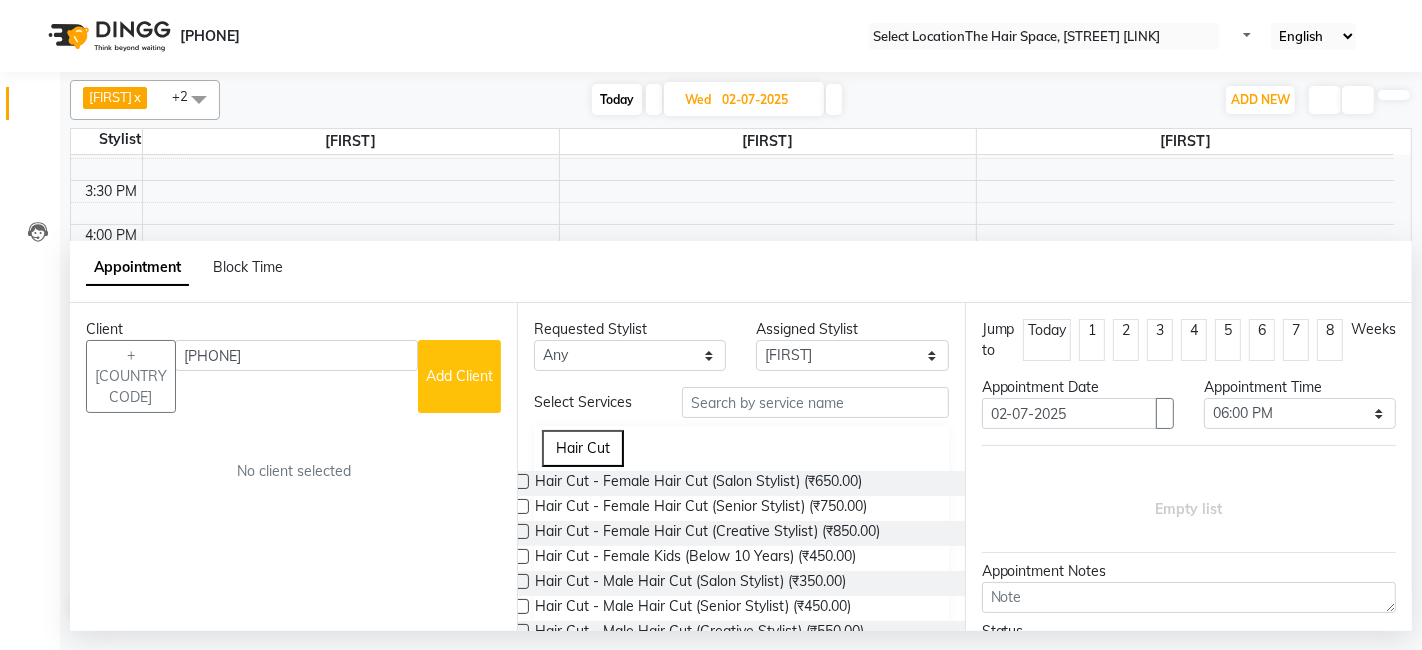 type on "[PHONE]" 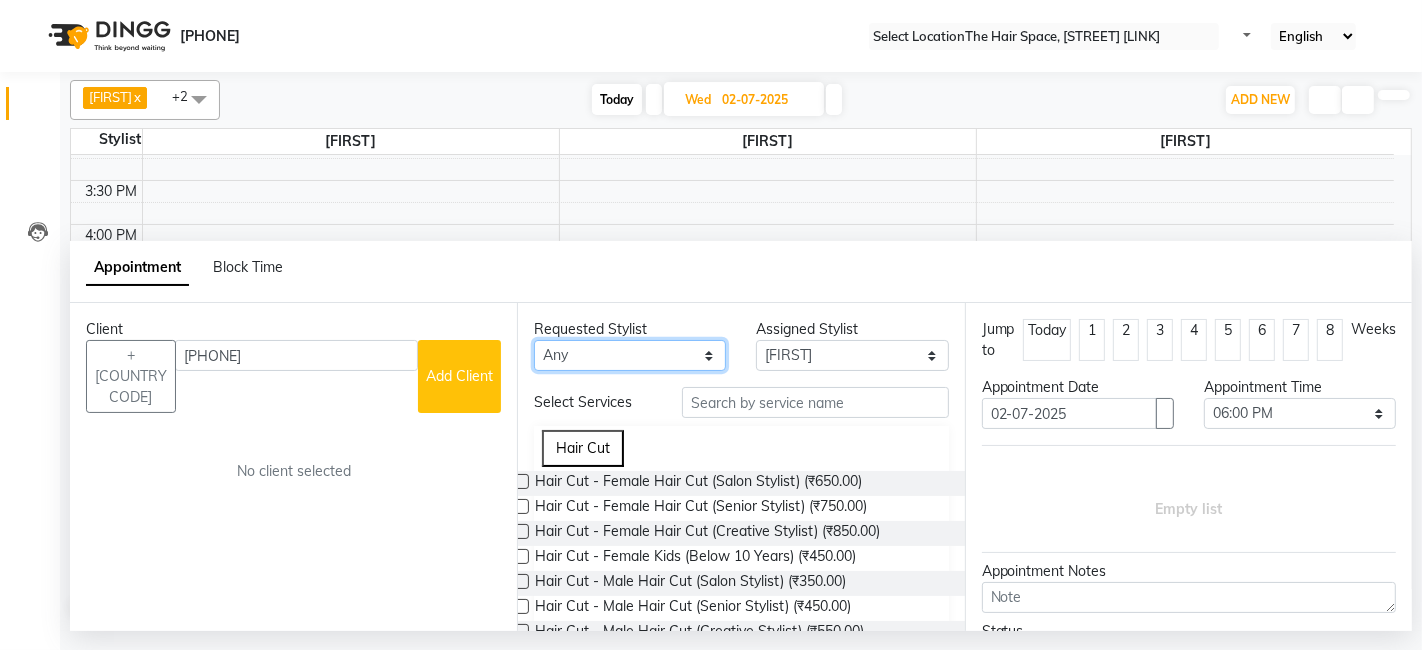 click on "Any [FIRST] [FIRST] [FIRST] [FIRST] [FIRST] [FIRST] [FIRST] [FIRST] [FIRST] [FIRST] [FIRST] [FIRST] [FIRST]" at bounding box center [630, 355] 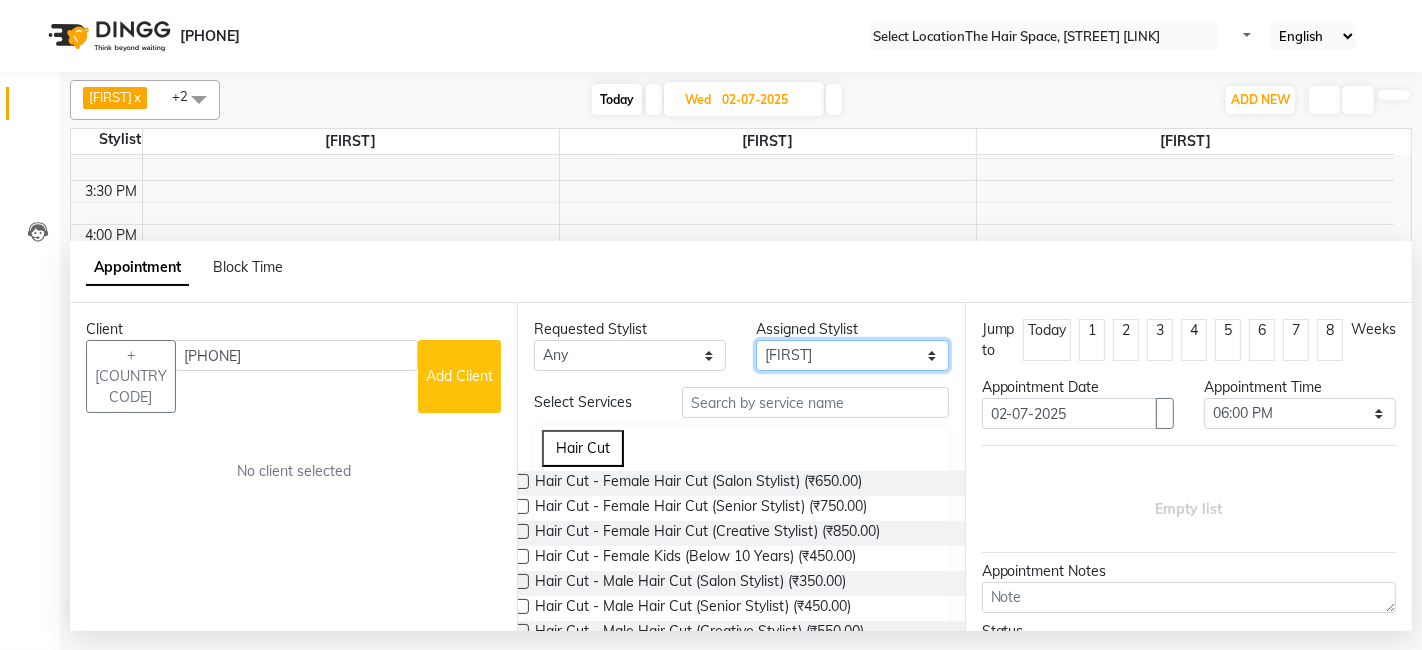 click on "Select [FIRST] [FIRST] [FIRST] [FIRST] [FIRST] [FIRST] [FIRST] [FIRST] [FIRST] [FIRST] [FIRST] [FIRST] [FIRST]" at bounding box center (852, 355) 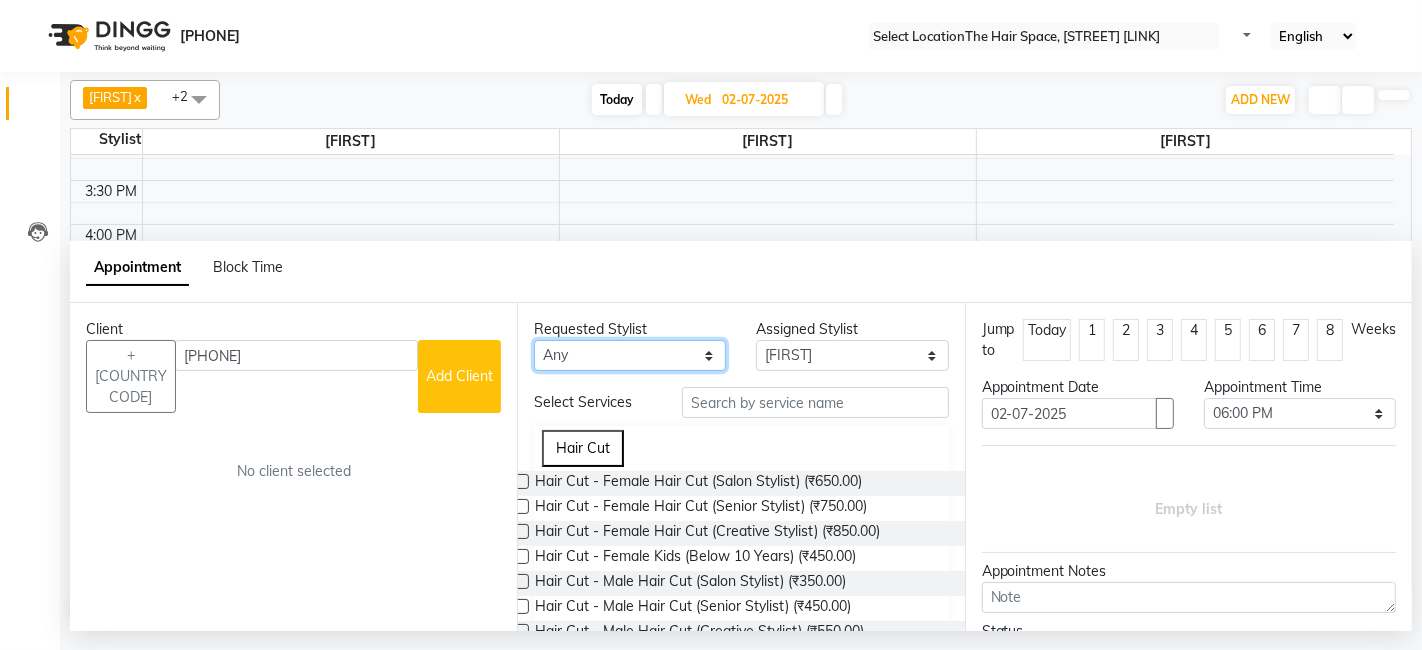 click on "Any [FIRST] [FIRST] [FIRST] [FIRST] [FIRST] [FIRST] [FIRST] [FIRST] [FIRST] [FIRST] [FIRST] [FIRST] [FIRST]" at bounding box center (630, 355) 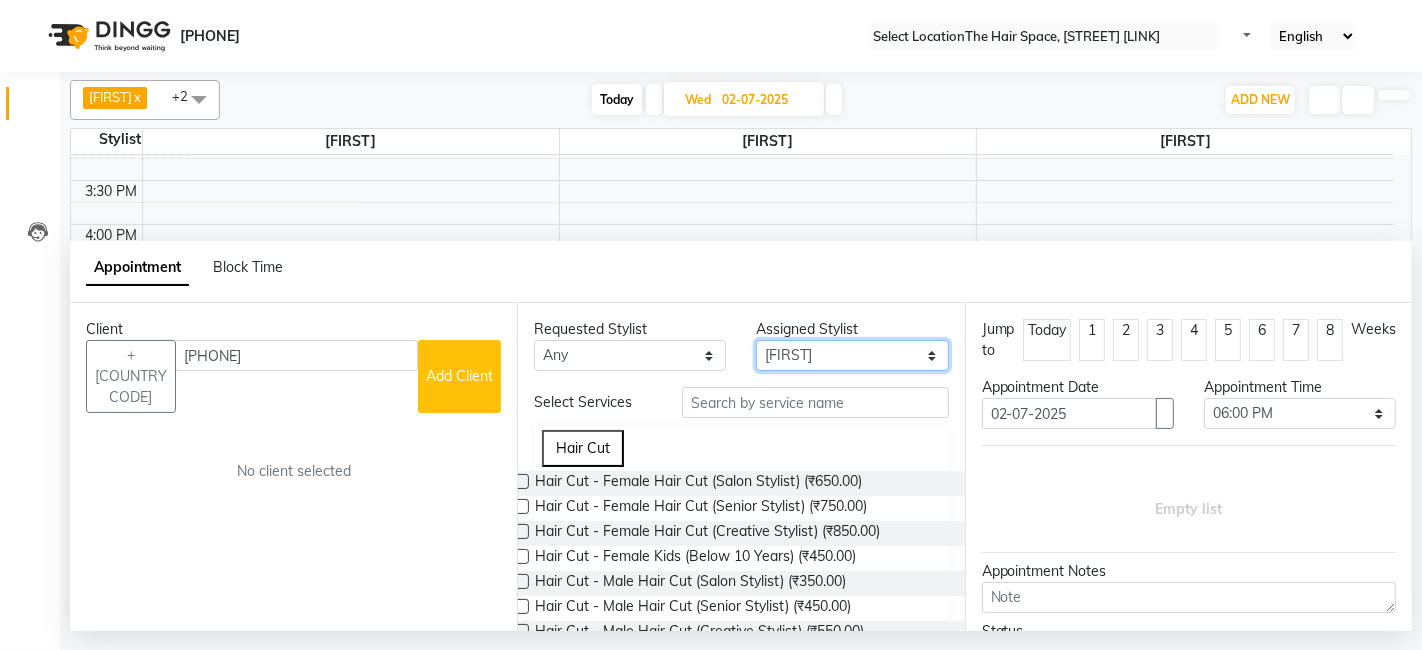 click on "Select [FIRST] [FIRST] [FIRST] [FIRST] [FIRST] [FIRST] [FIRST] [FIRST] [FIRST] [FIRST] [FIRST] [FIRST] [FIRST]" at bounding box center (630, 355) 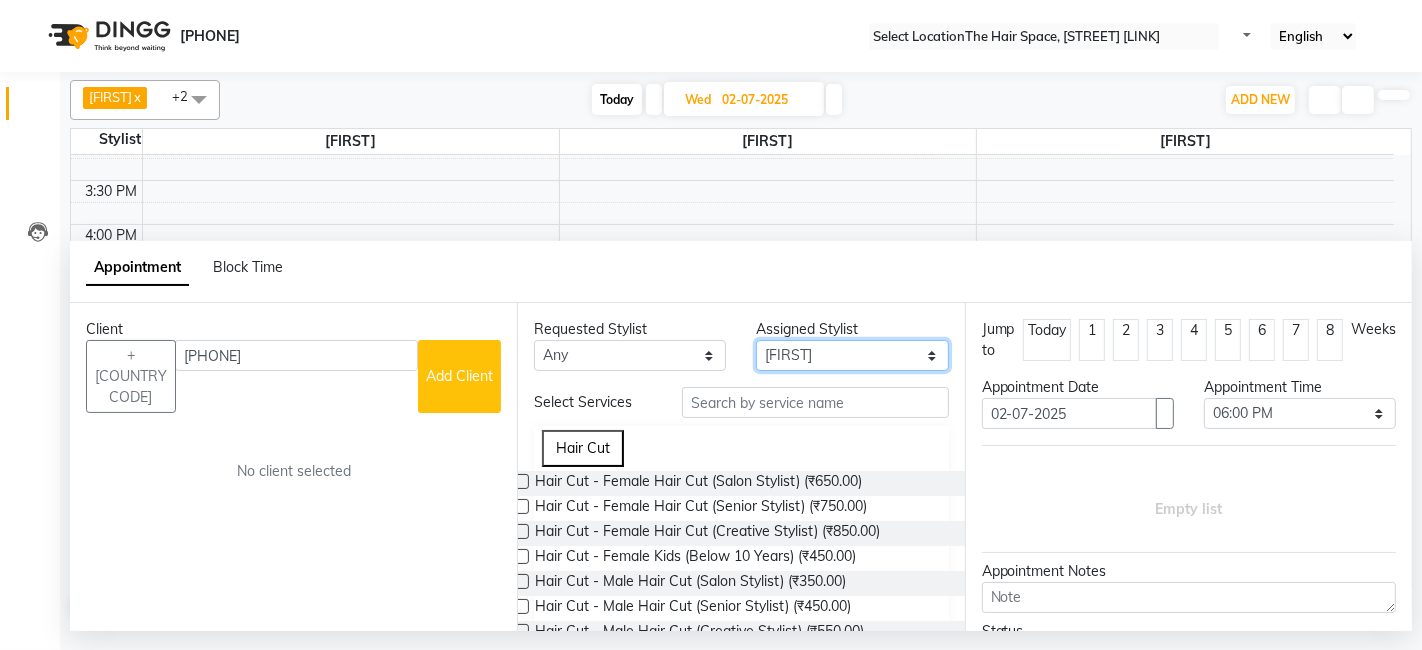 click on "Select [FIRST] [FIRST] [FIRST] [FIRST] [FIRST] [FIRST] [FIRST] [FIRST] [FIRST] [FIRST] [FIRST] [FIRST] [FIRST]" at bounding box center [630, 355] 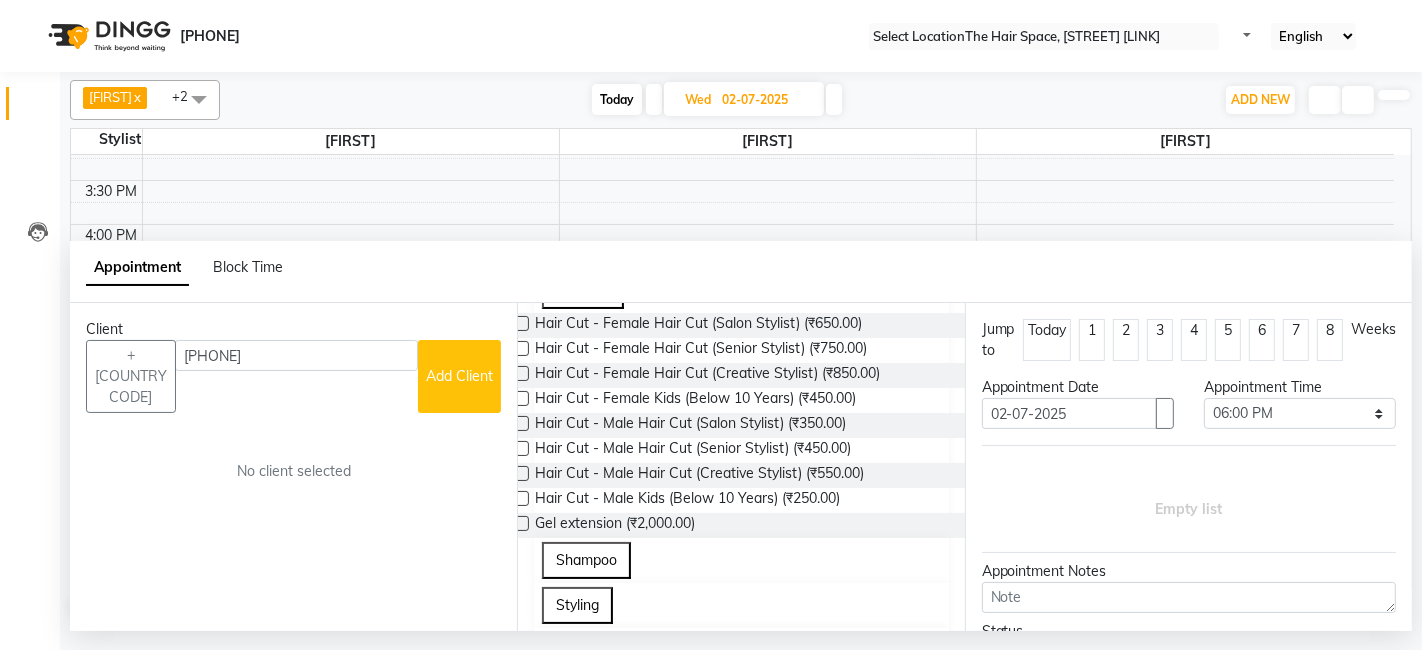 scroll, scrollTop: 111, scrollLeft: 0, axis: vertical 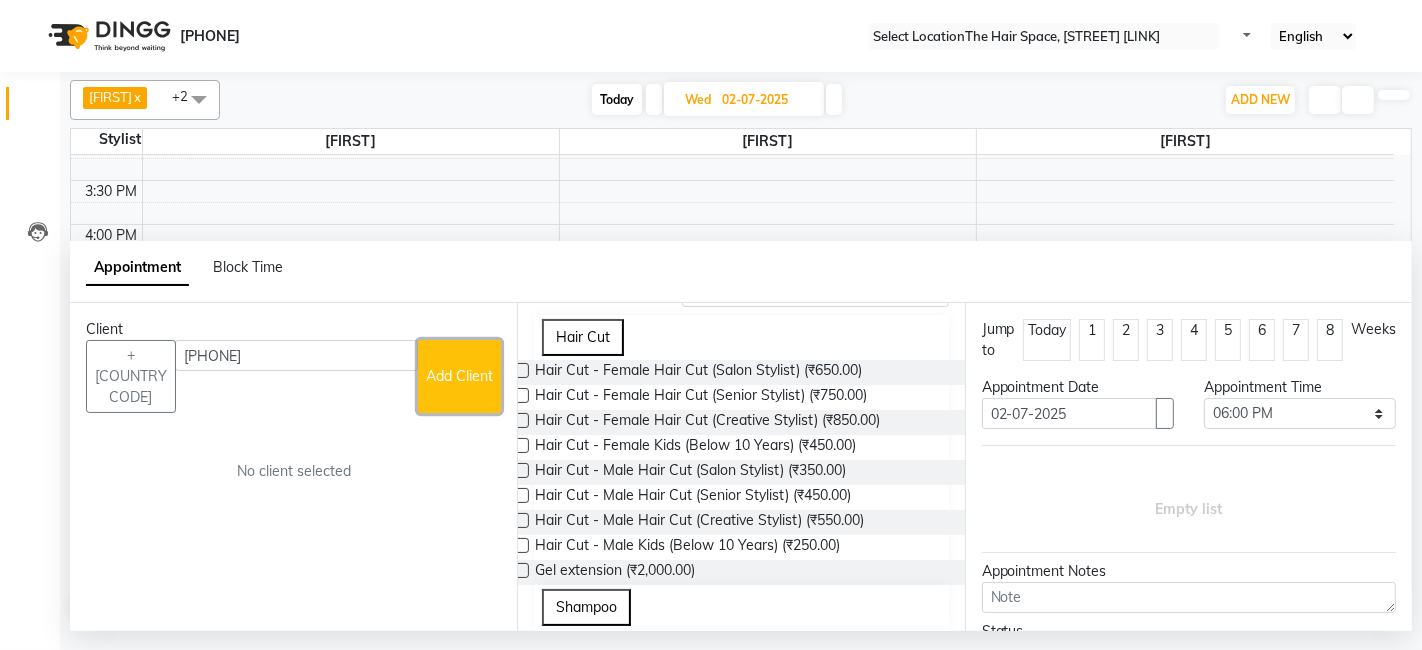 click on "Add Client" at bounding box center (459, 376) 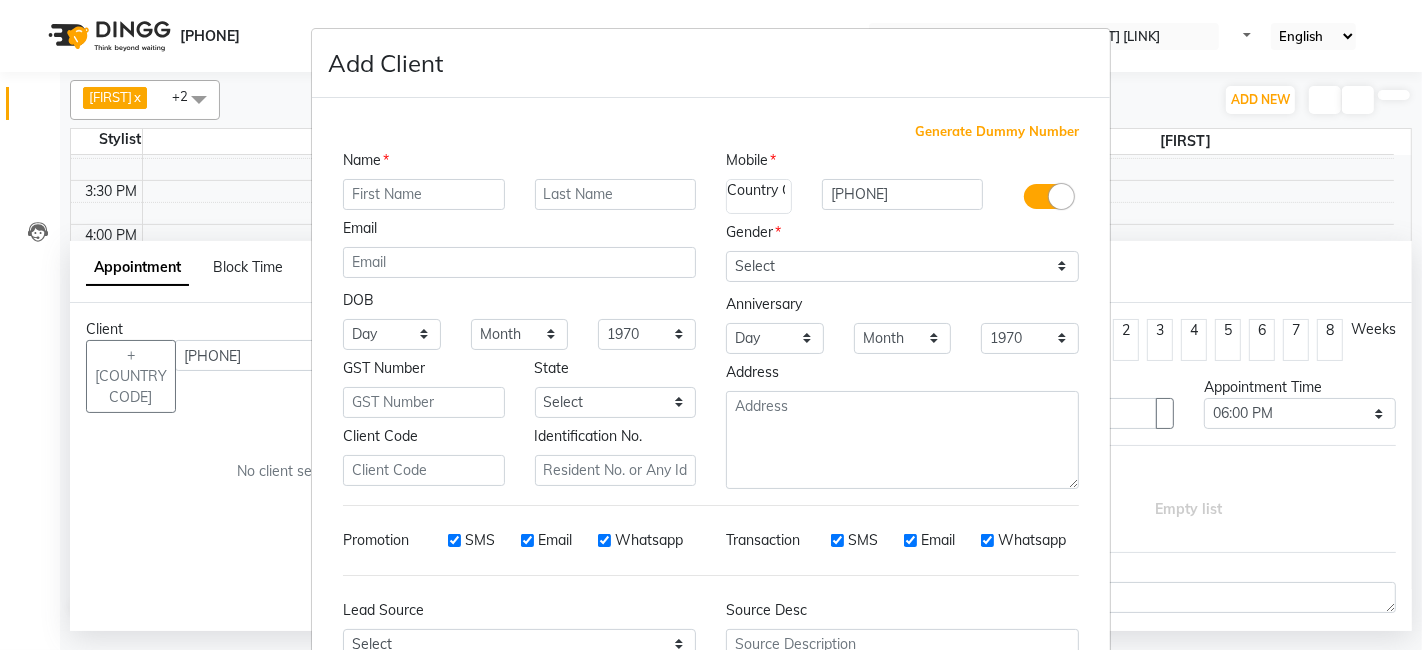 click at bounding box center (424, 194) 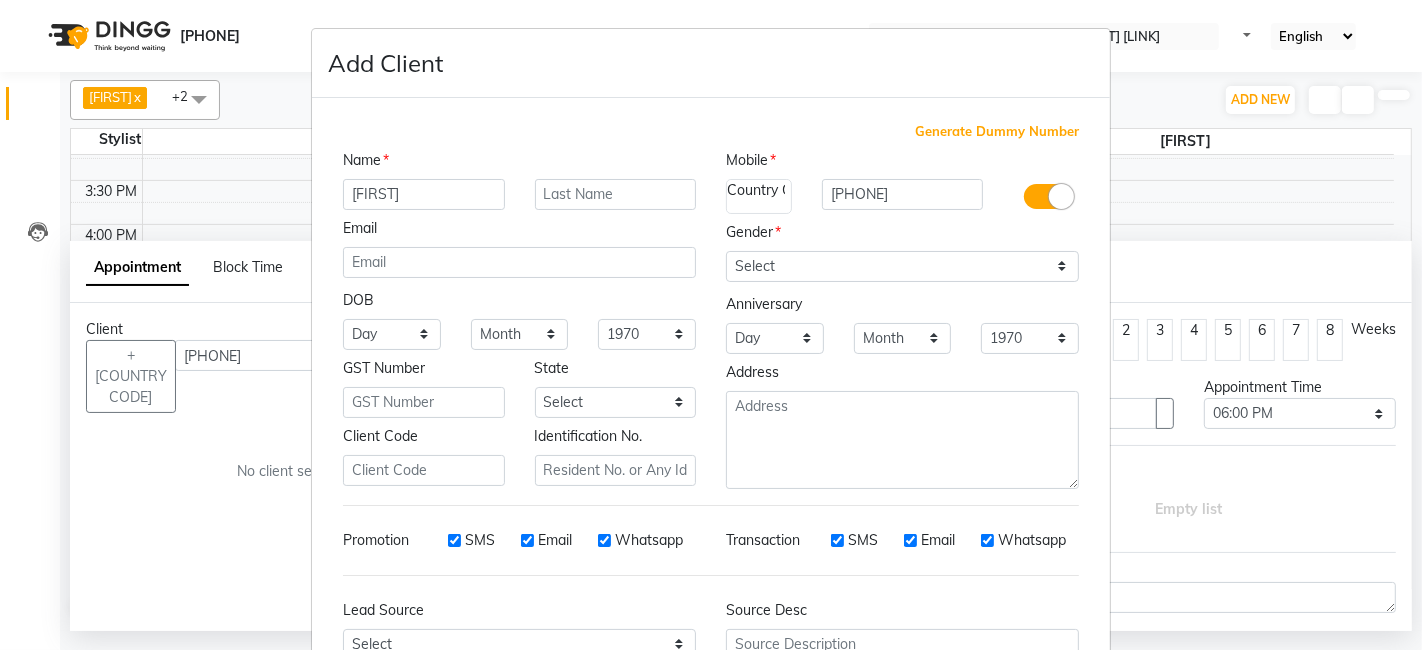 type on "[FIRST]" 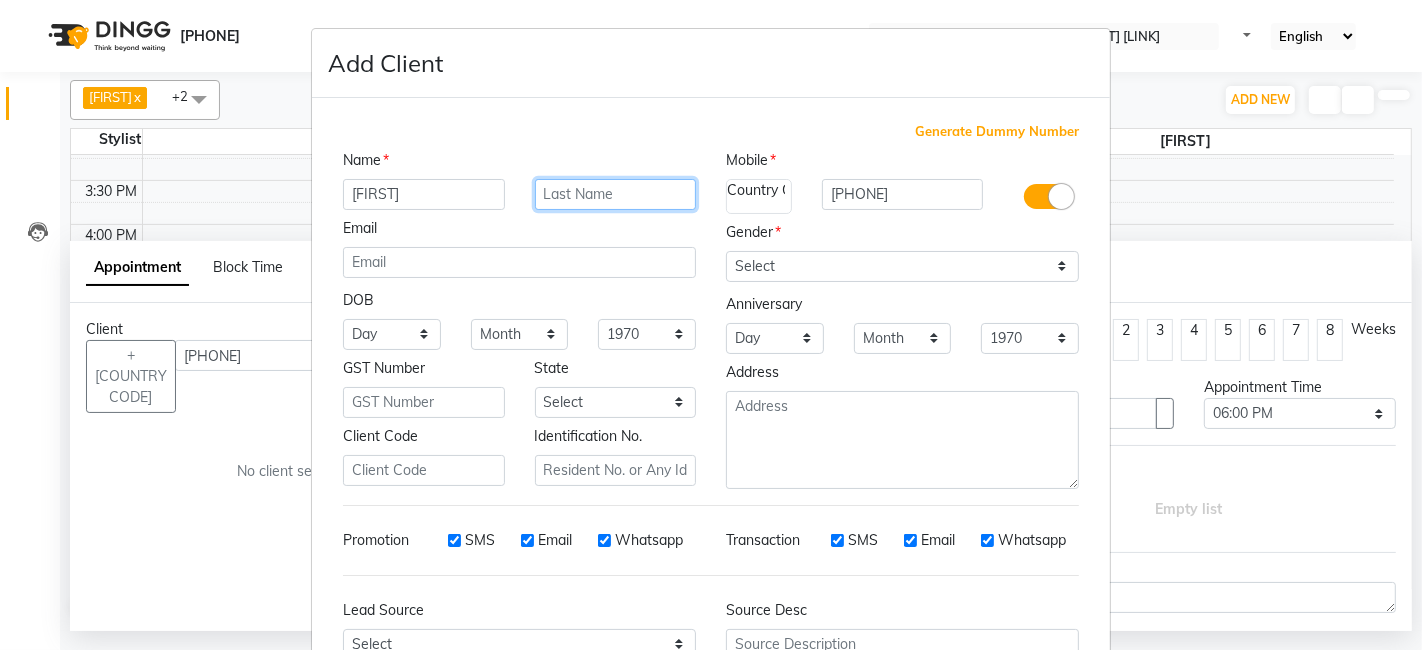click at bounding box center (616, 194) 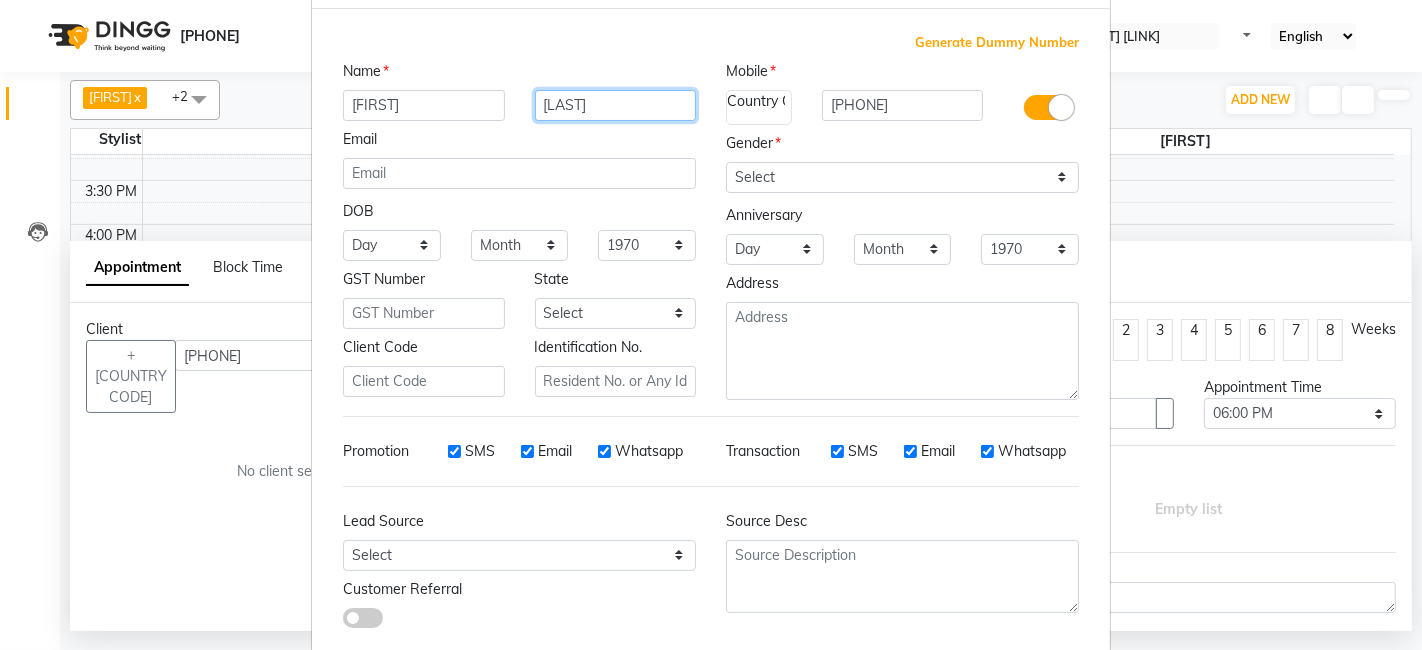 scroll, scrollTop: 197, scrollLeft: 0, axis: vertical 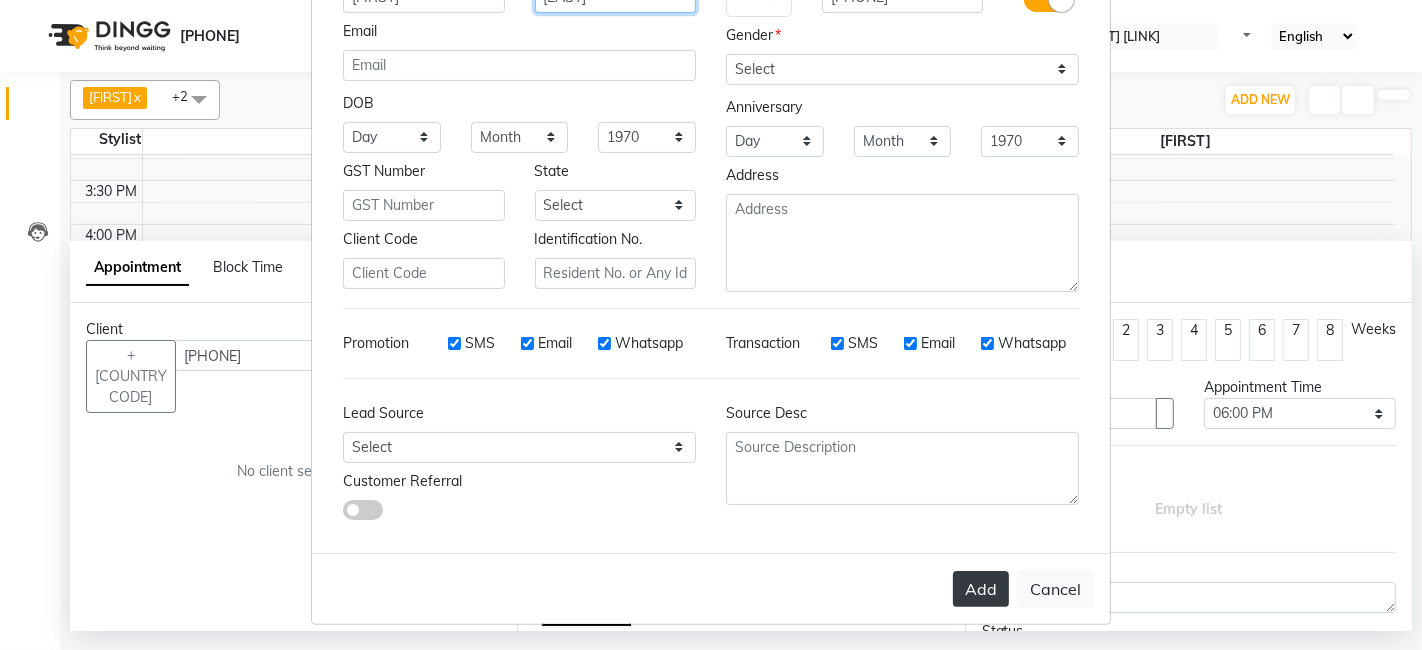 type on "[LAST]" 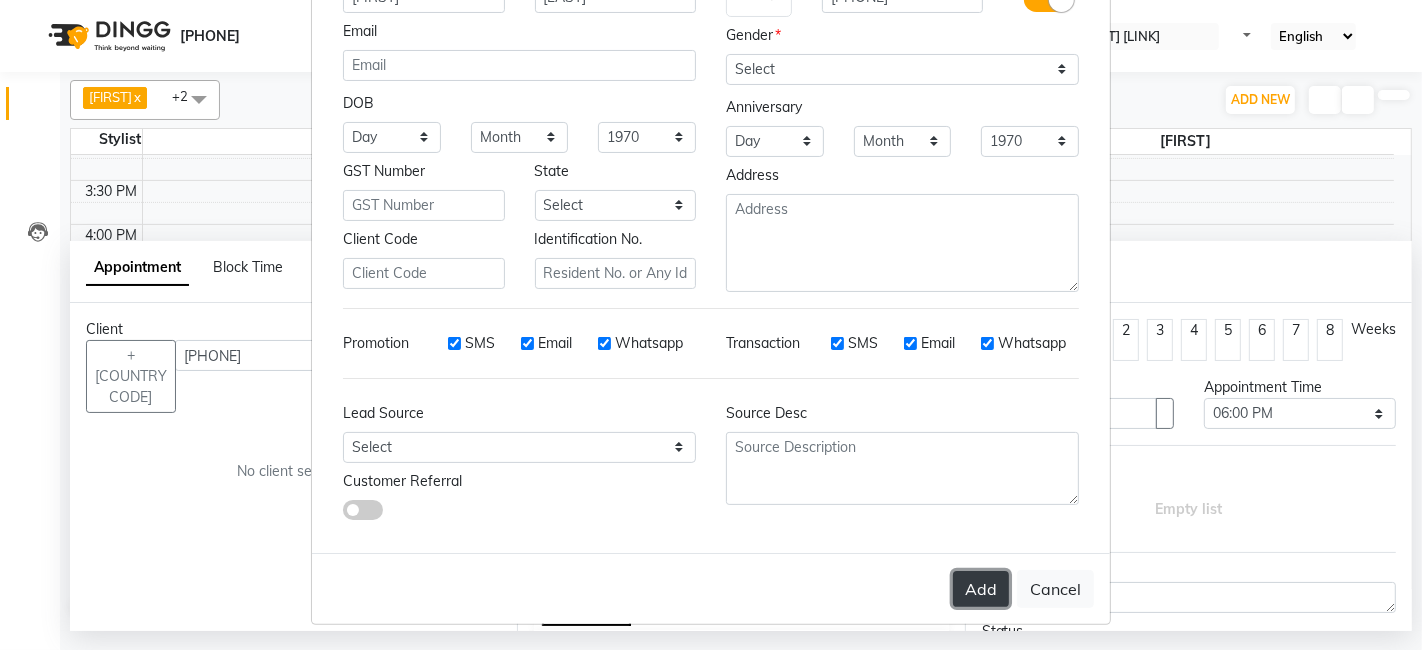 click on "Add" at bounding box center (981, 589) 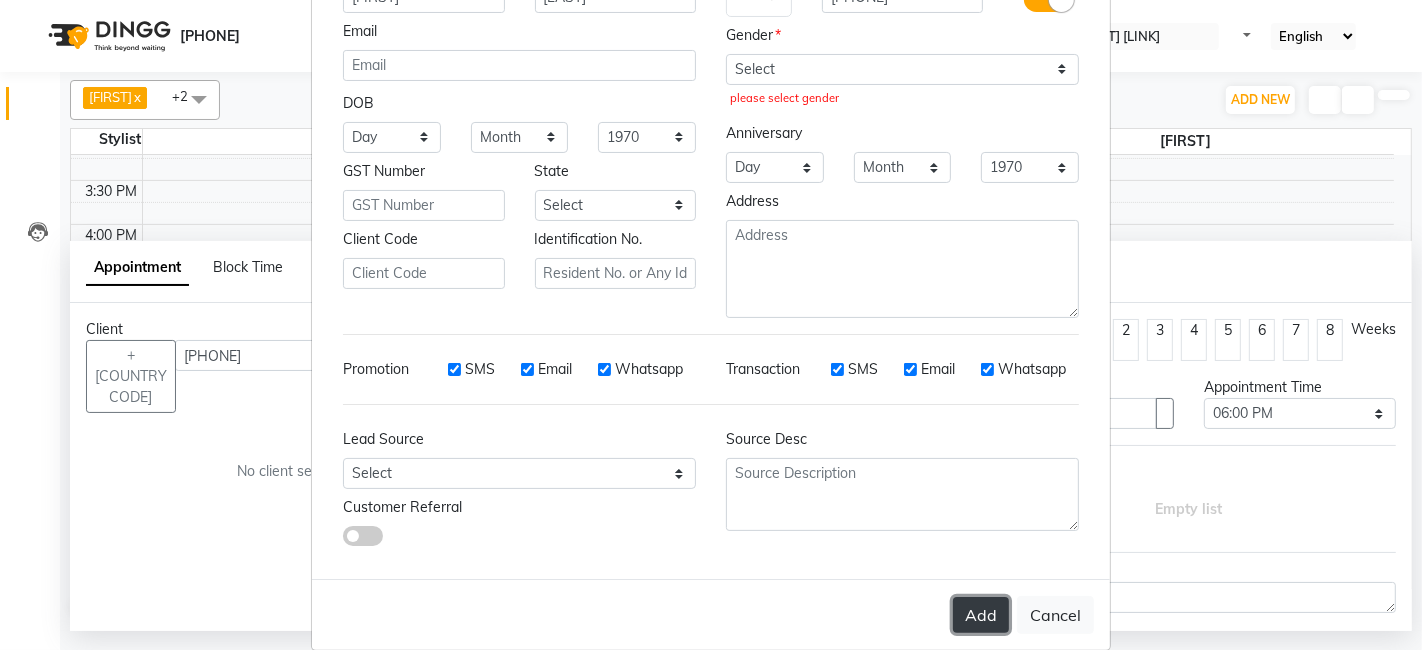 click on "Add" at bounding box center (981, 615) 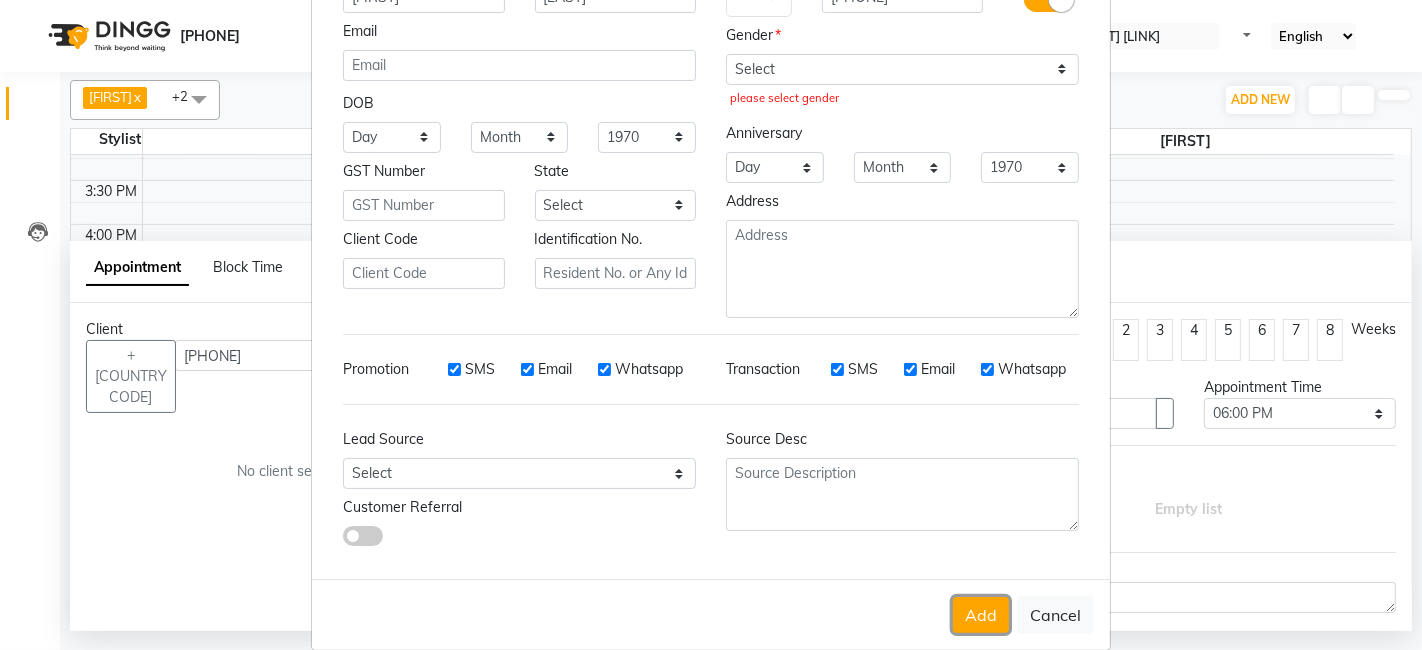 scroll, scrollTop: 0, scrollLeft: 0, axis: both 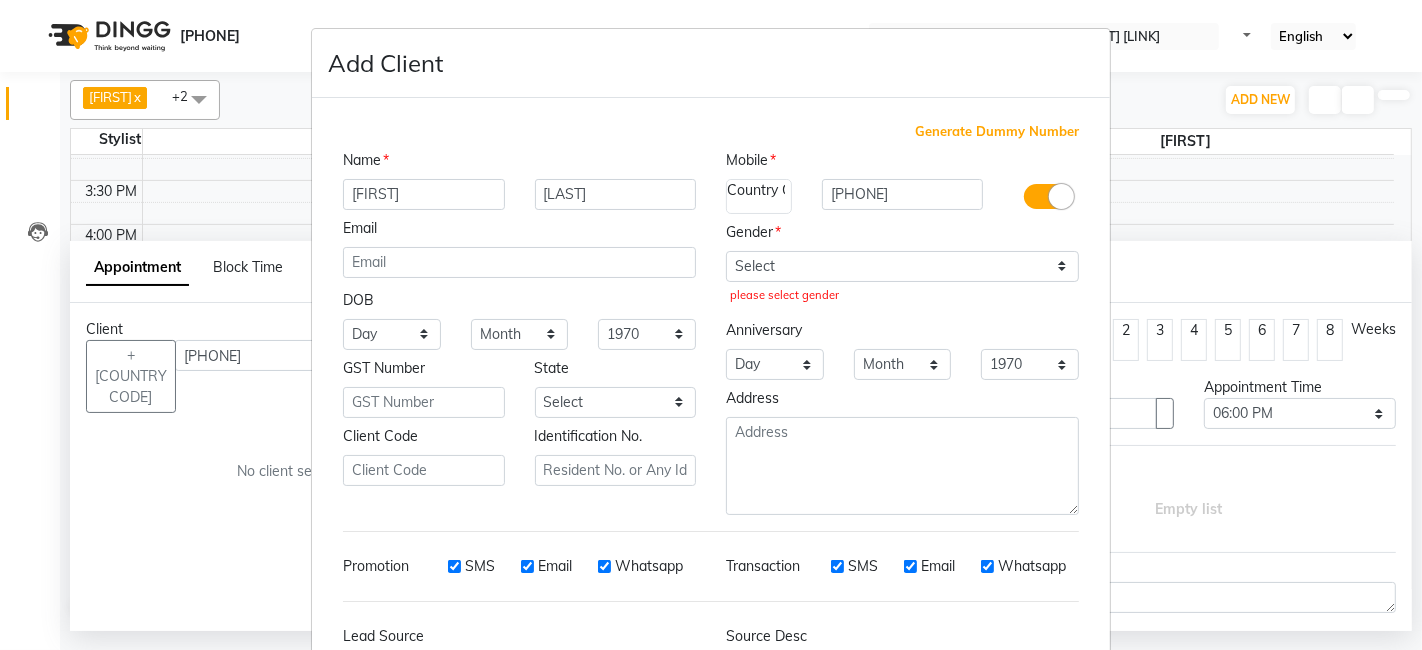click on "Mobile" at bounding box center [366, 160] 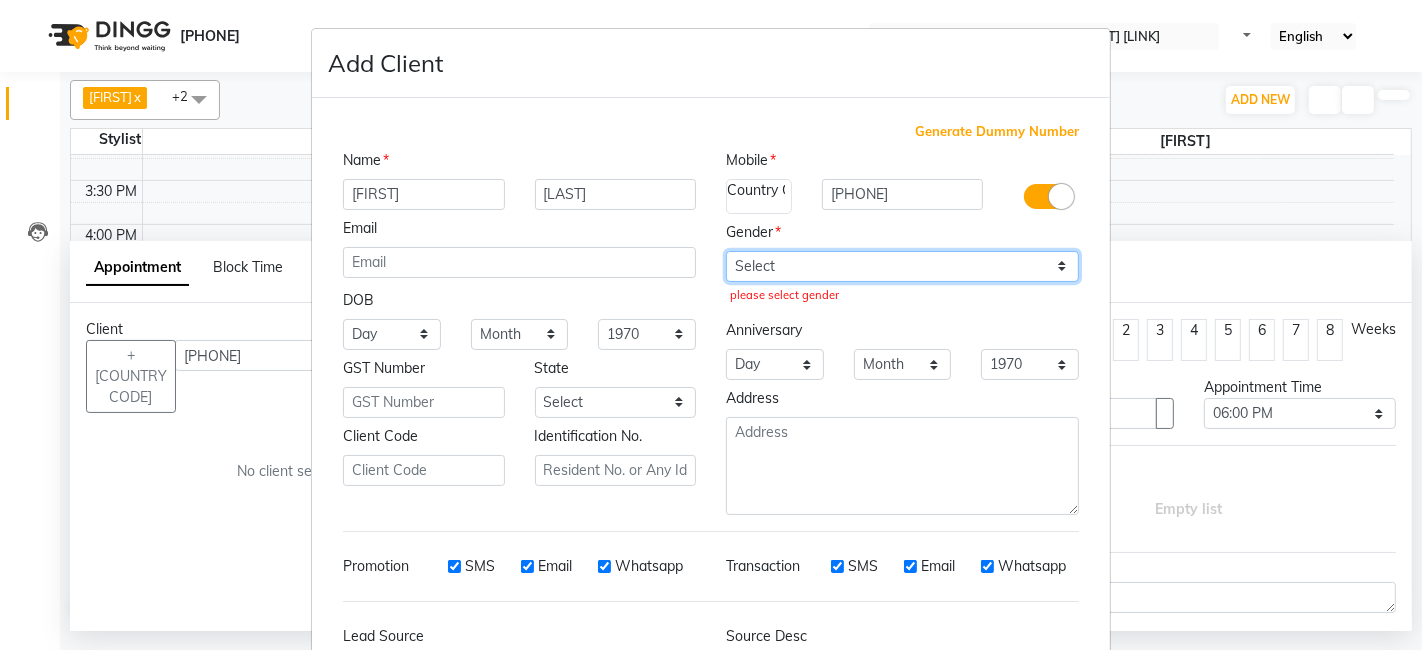 click on "Select Male Female Other Prefer Not To Say" at bounding box center (902, 266) 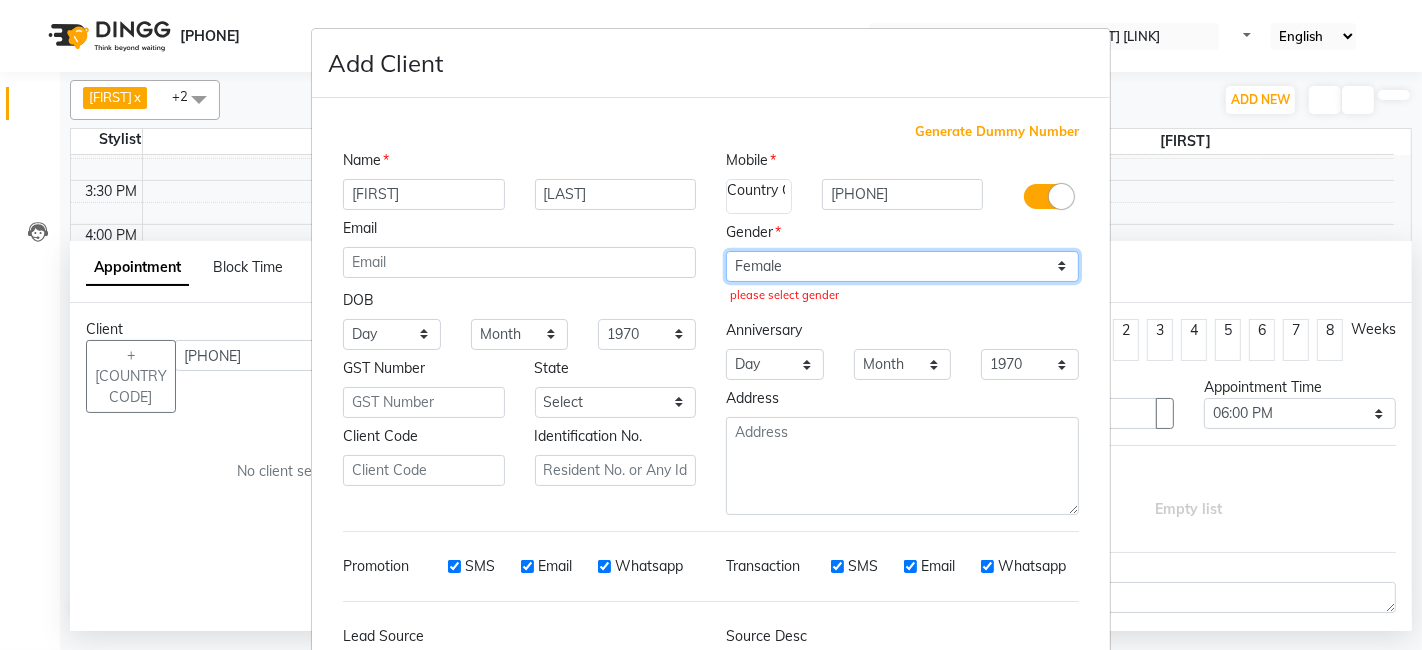 click on "Select Male Female Other Prefer Not To Say" at bounding box center (902, 266) 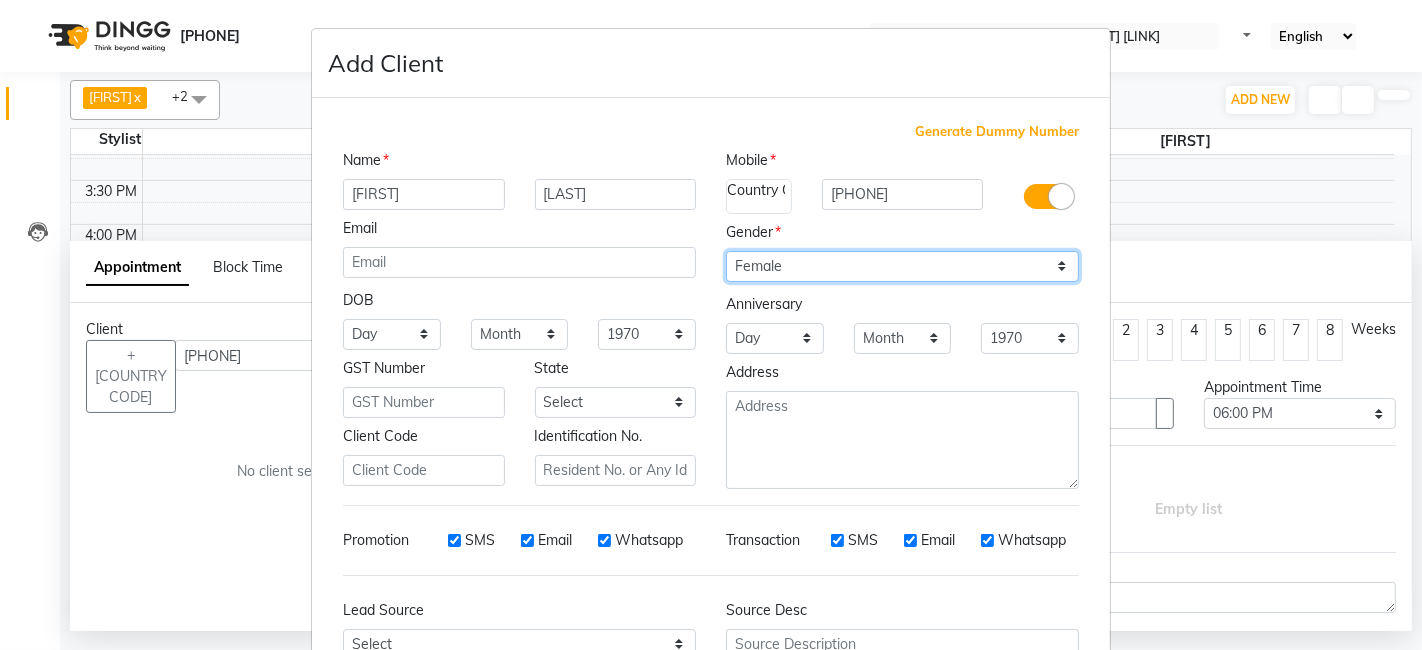 scroll, scrollTop: 197, scrollLeft: 0, axis: vertical 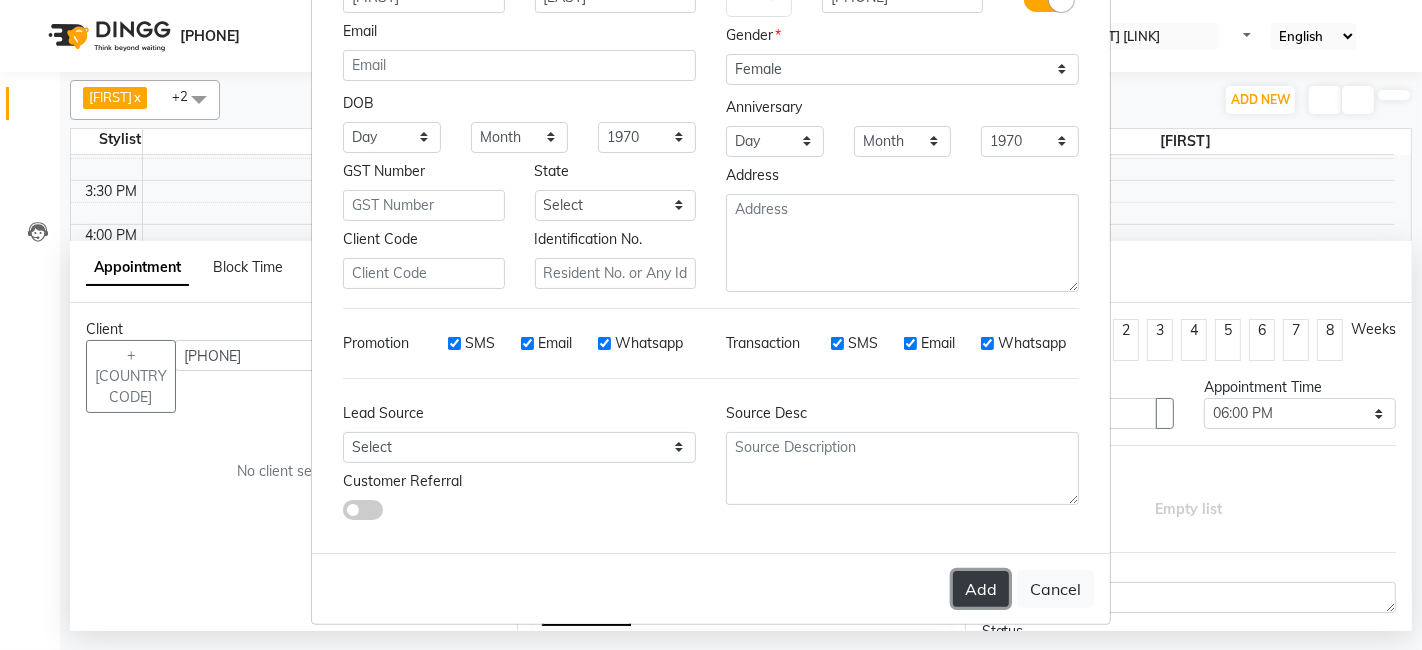 click on "Add" at bounding box center [981, 589] 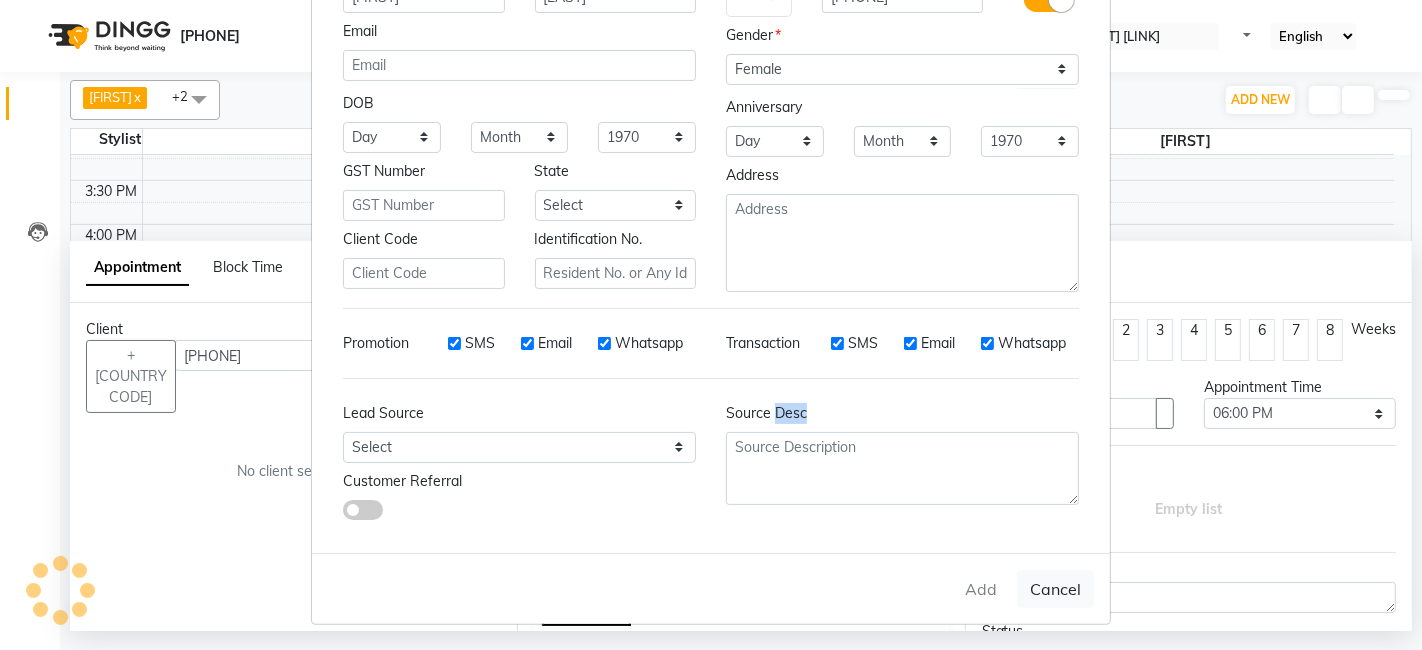 click on "Add   Cancel" at bounding box center [711, 588] 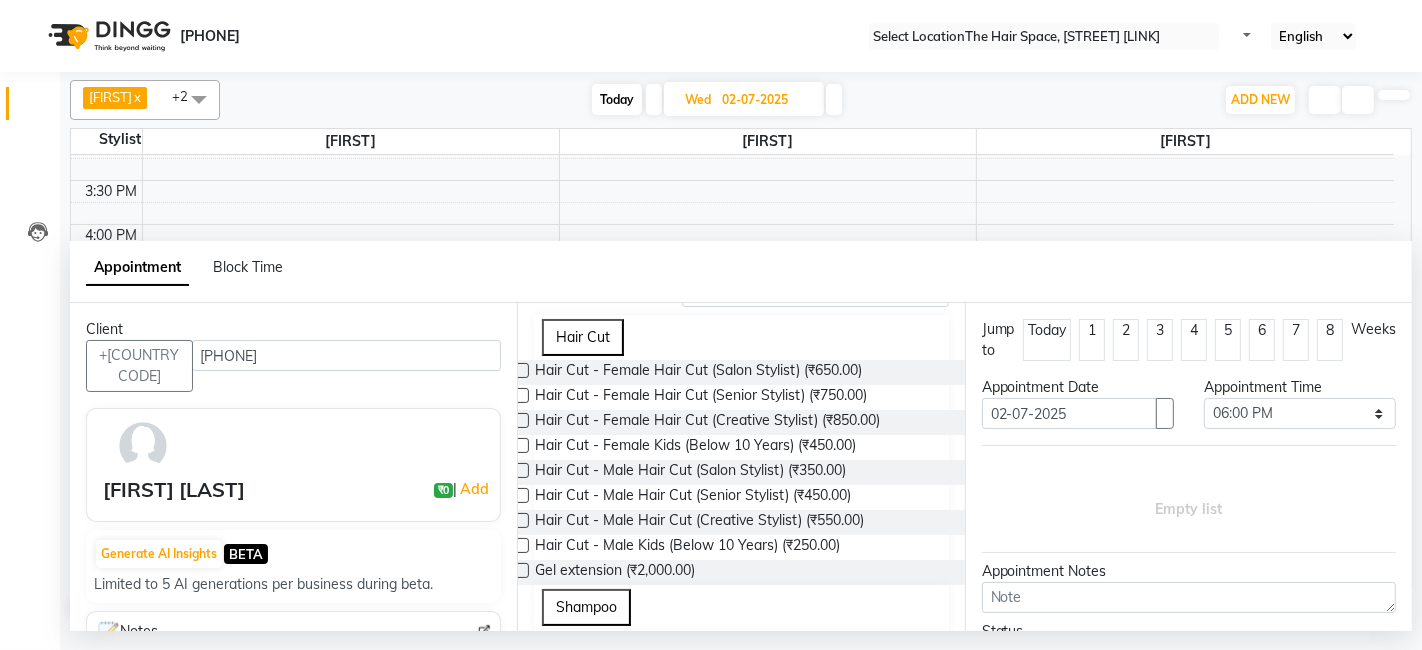 click at bounding box center (521, 370) 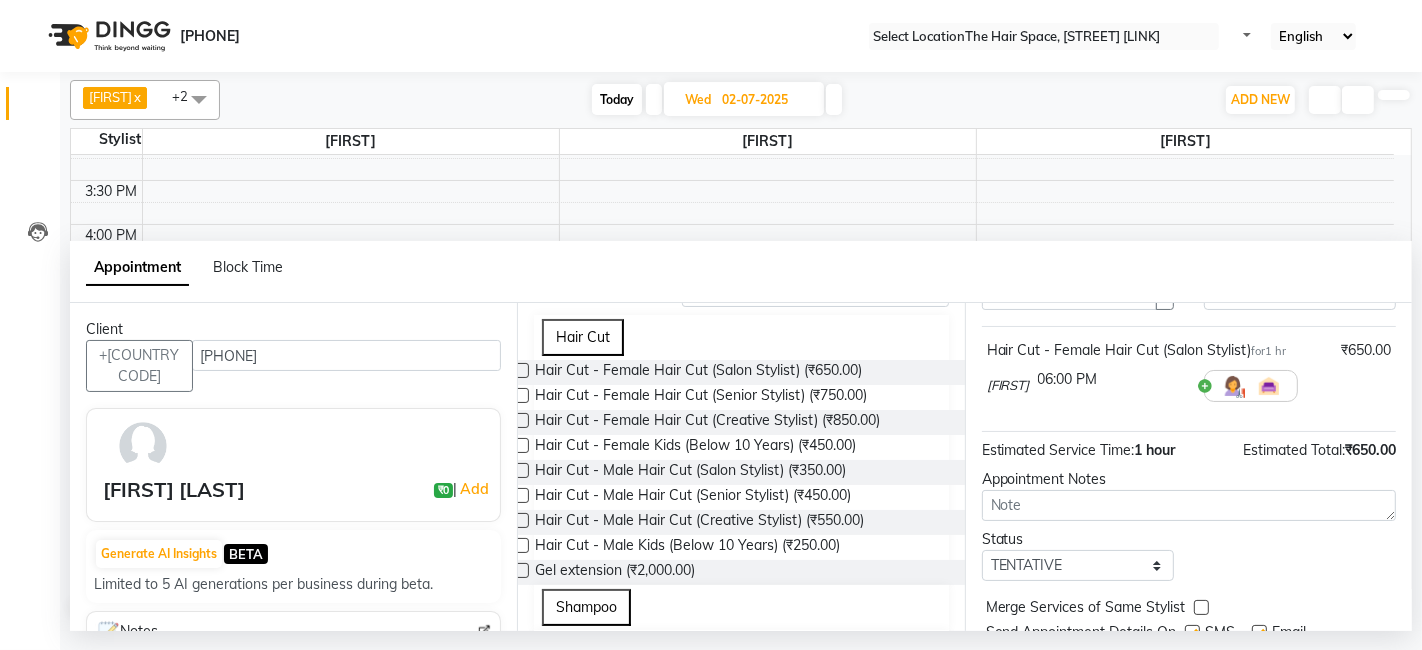 scroll, scrollTop: 197, scrollLeft: 0, axis: vertical 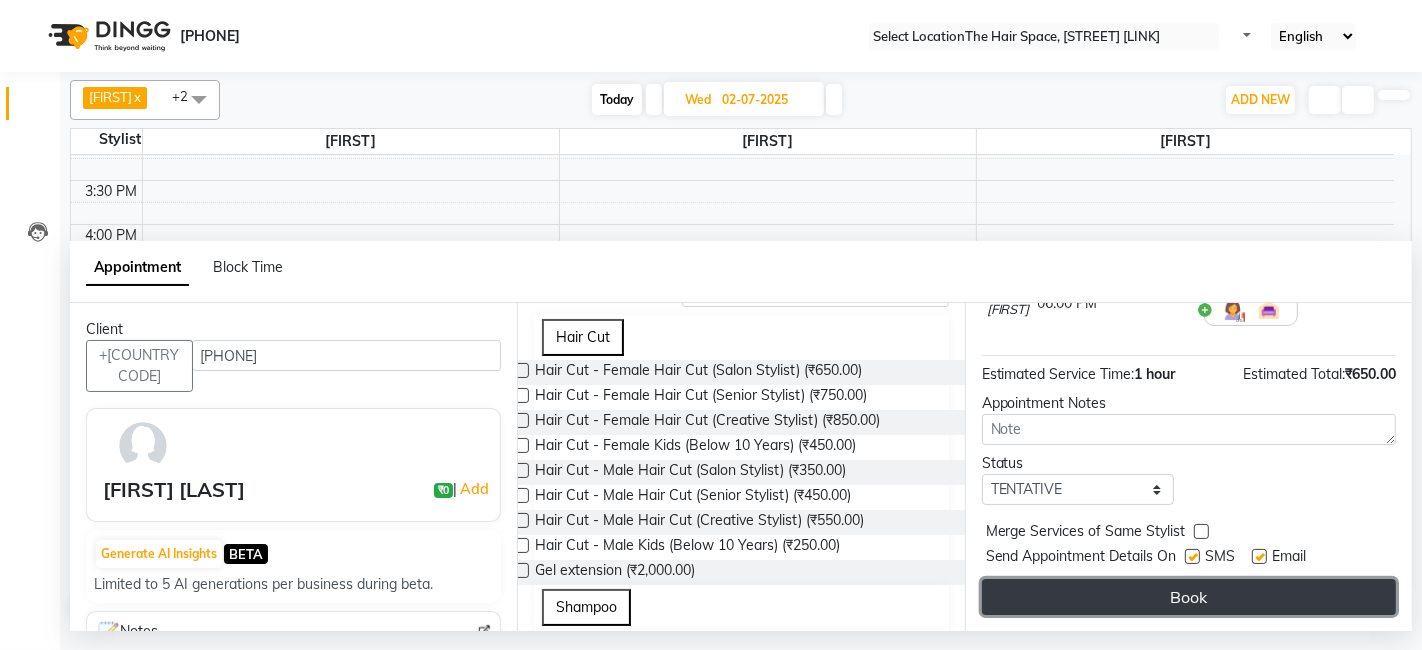 click on "Book" at bounding box center (1189, 597) 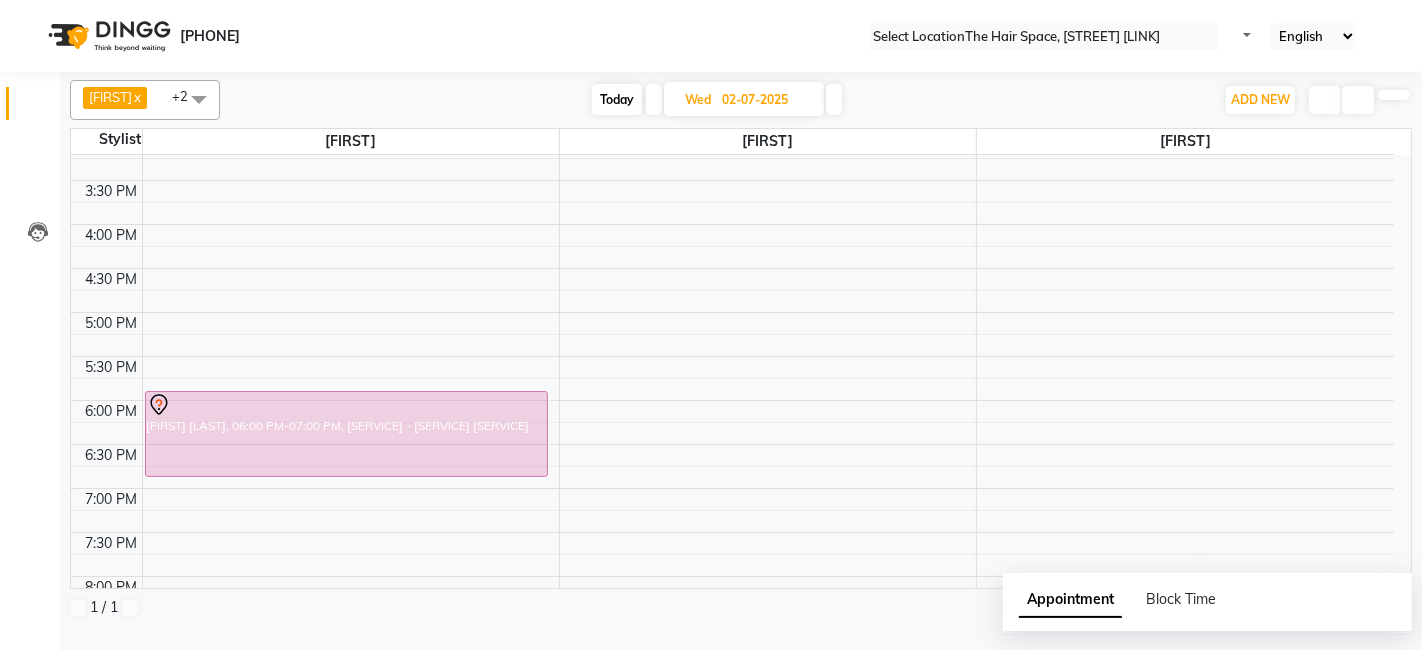 click at bounding box center (654, 99) 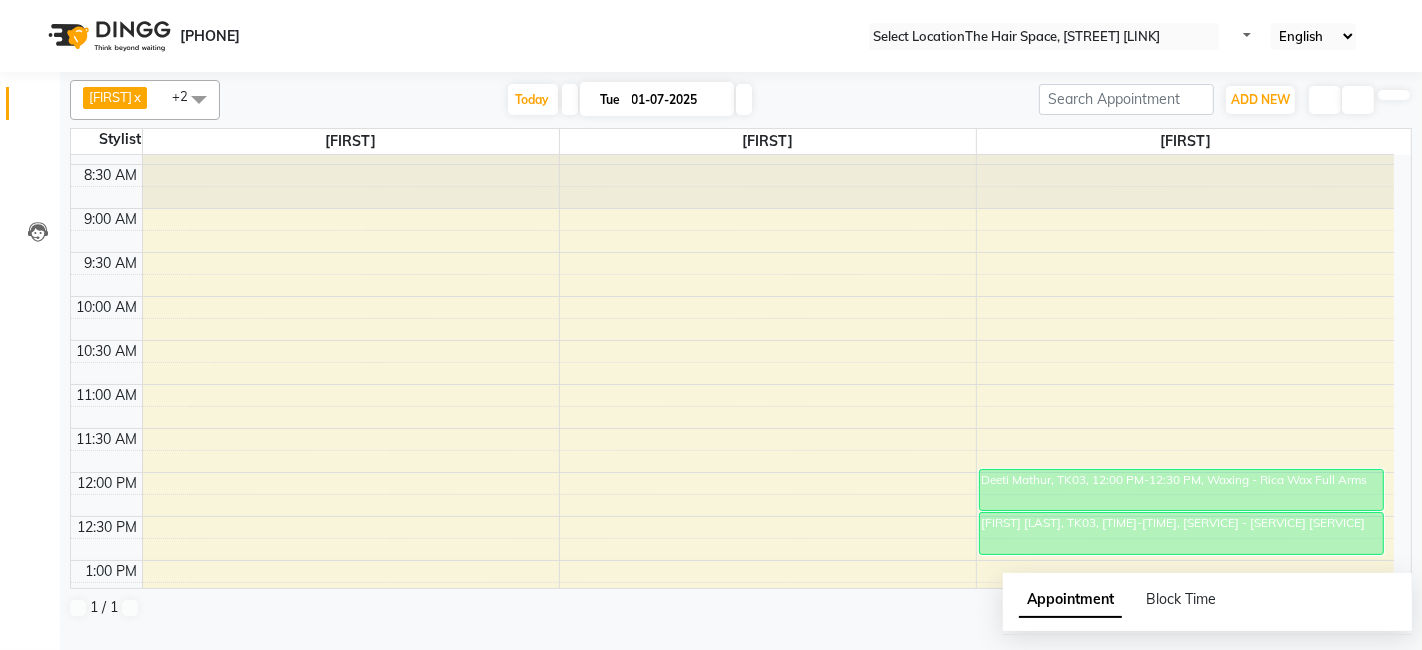 scroll, scrollTop: 0, scrollLeft: 0, axis: both 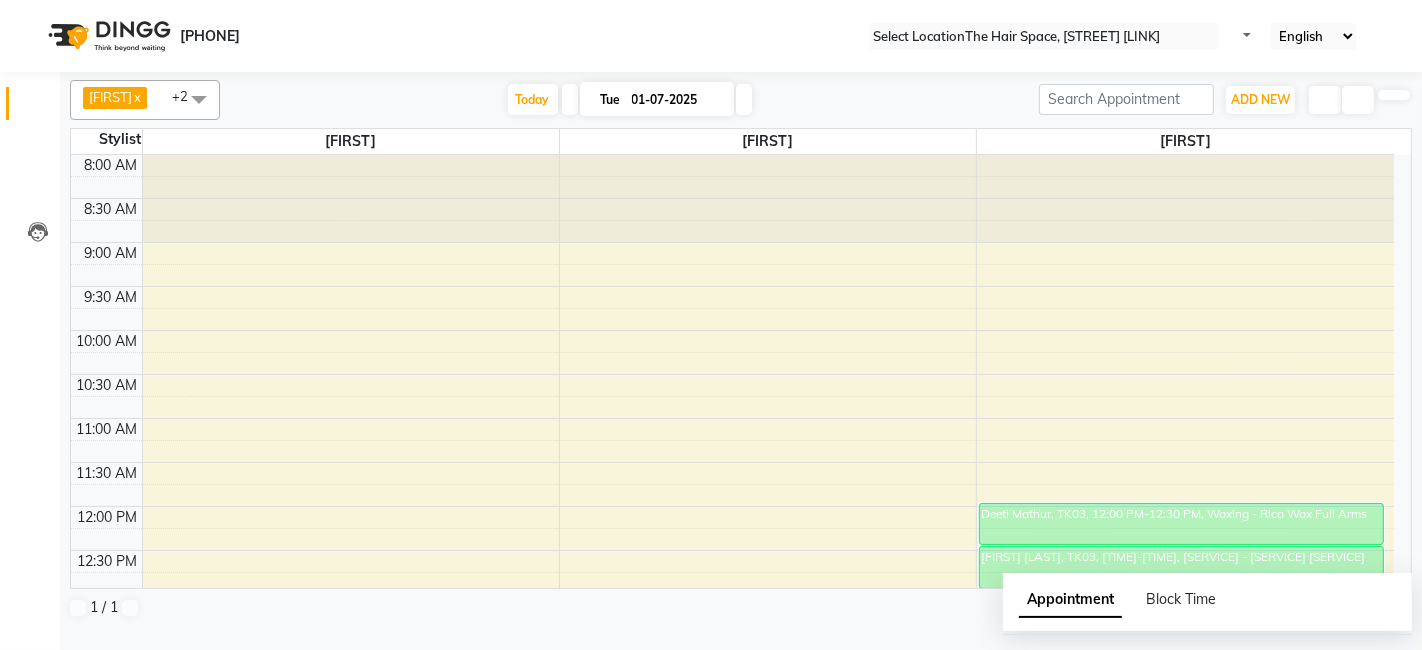 click at bounding box center (744, 99) 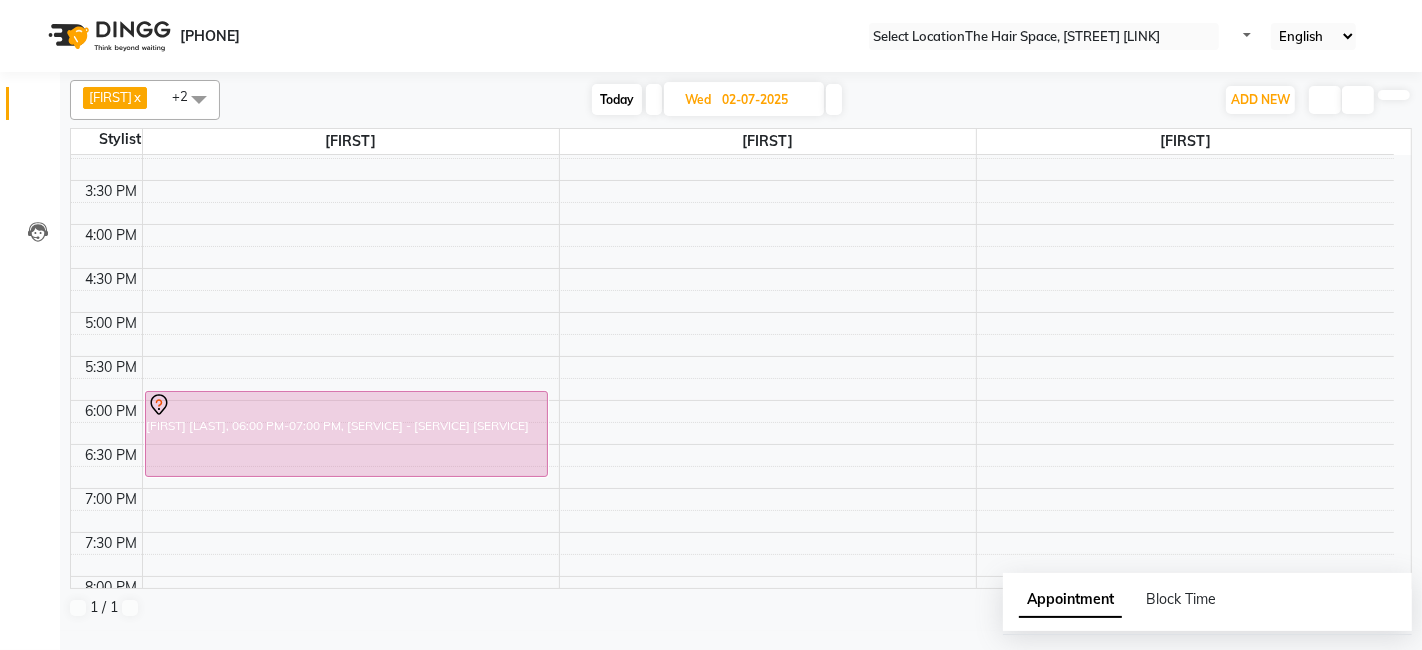 scroll, scrollTop: 745, scrollLeft: 0, axis: vertical 